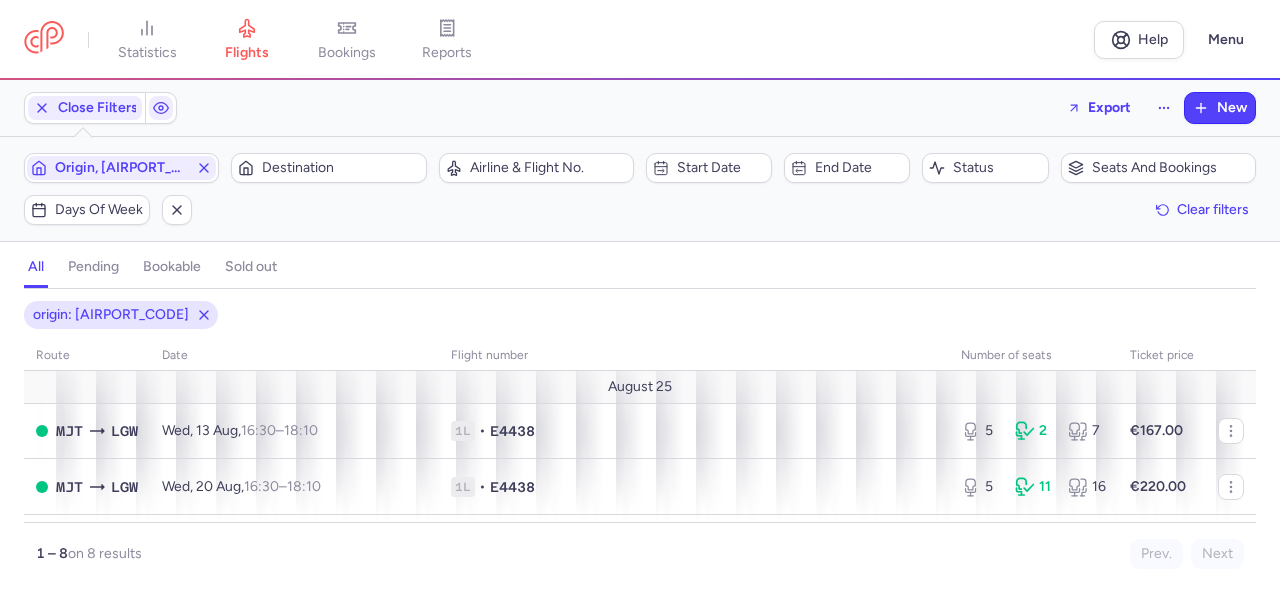 scroll, scrollTop: 0, scrollLeft: 0, axis: both 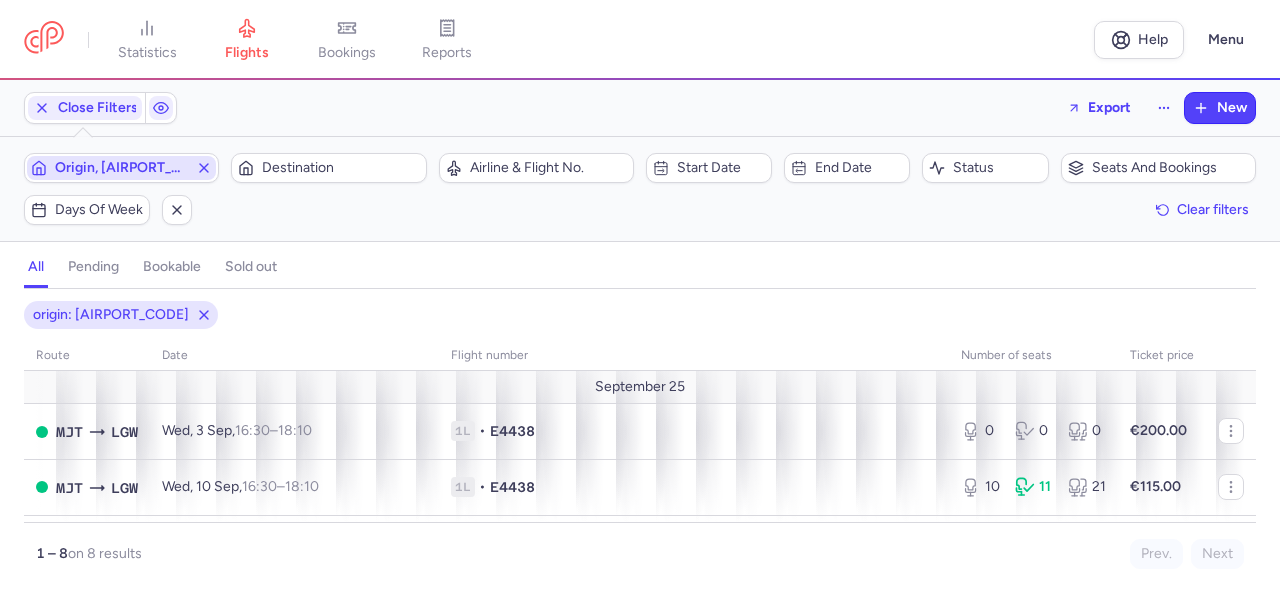 click 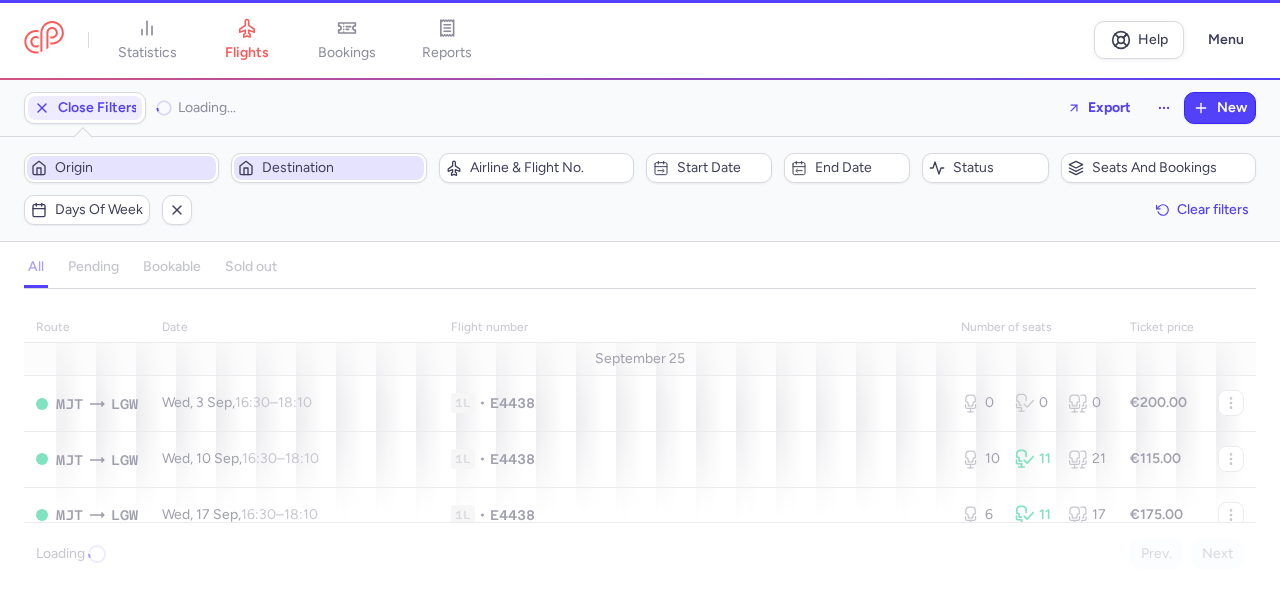 click on "Destination" at bounding box center (328, 168) 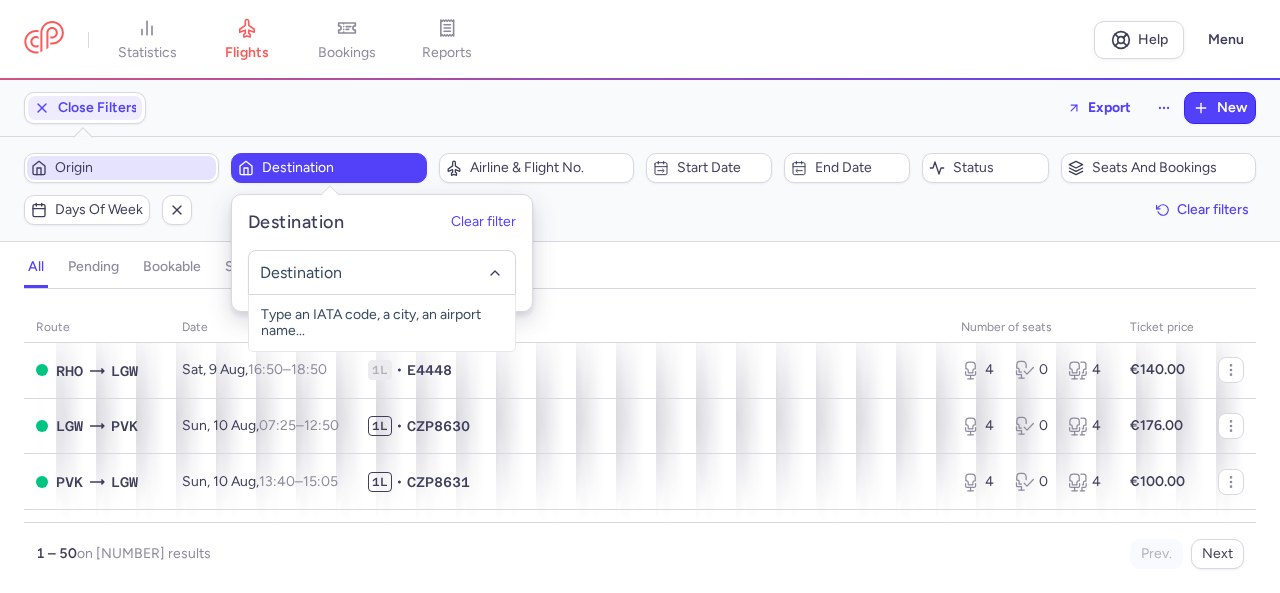 type on "j" 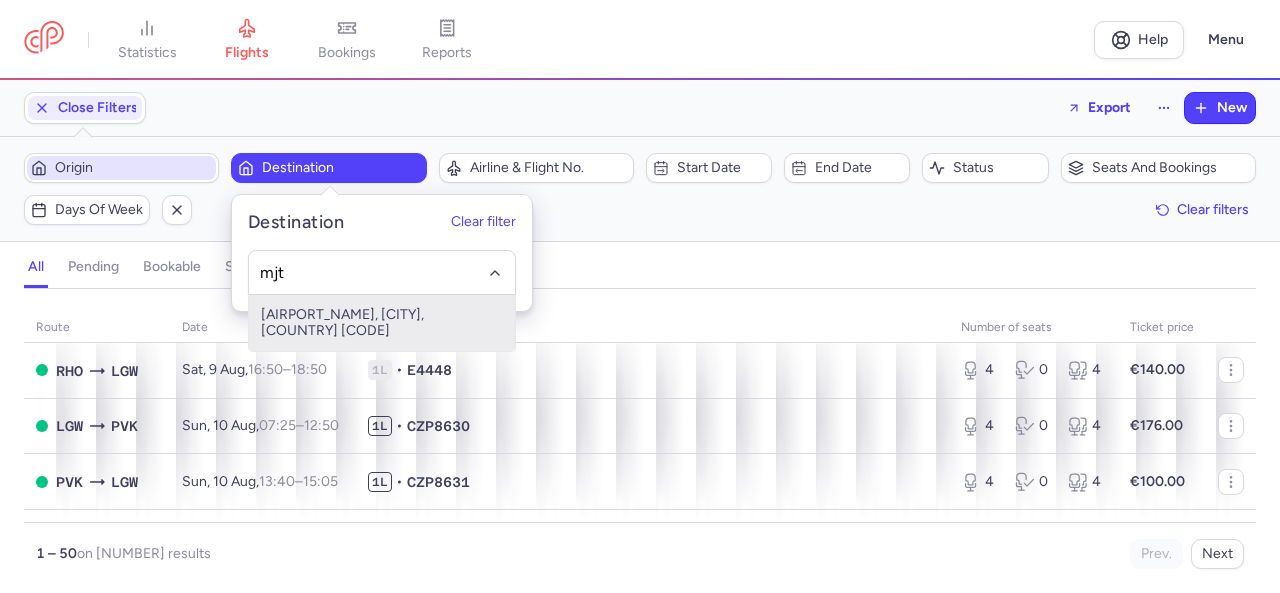 click on "[AIRPORT_NAME], [CITY], [COUNTRY] [CODE]" at bounding box center (382, 323) 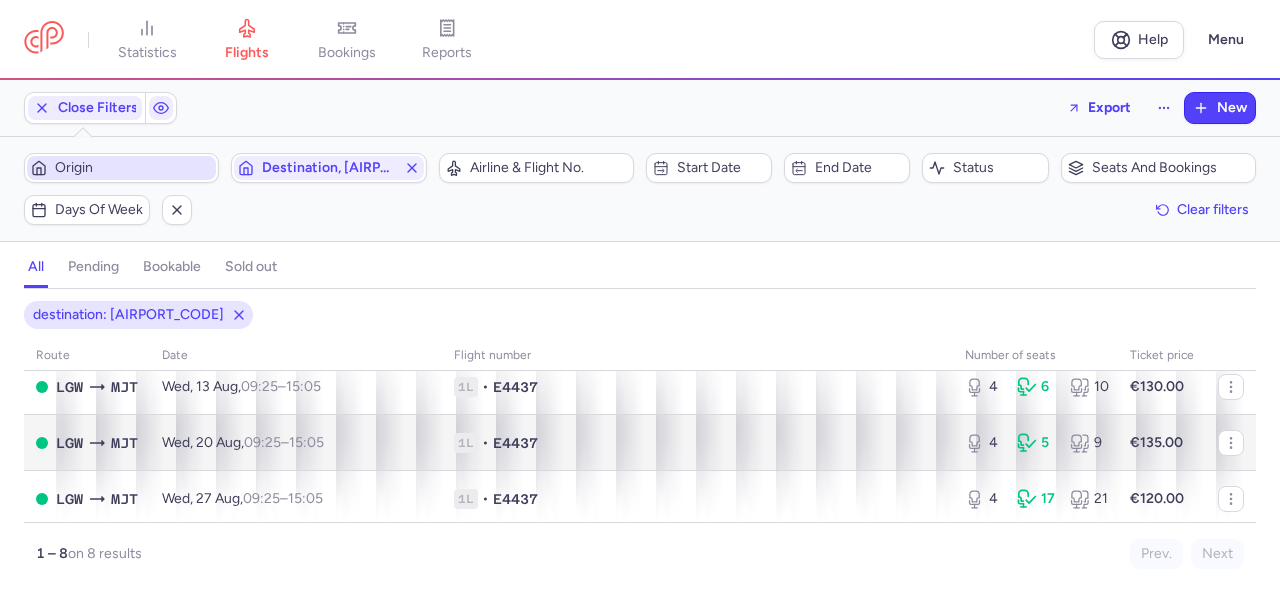 scroll, scrollTop: 0, scrollLeft: 0, axis: both 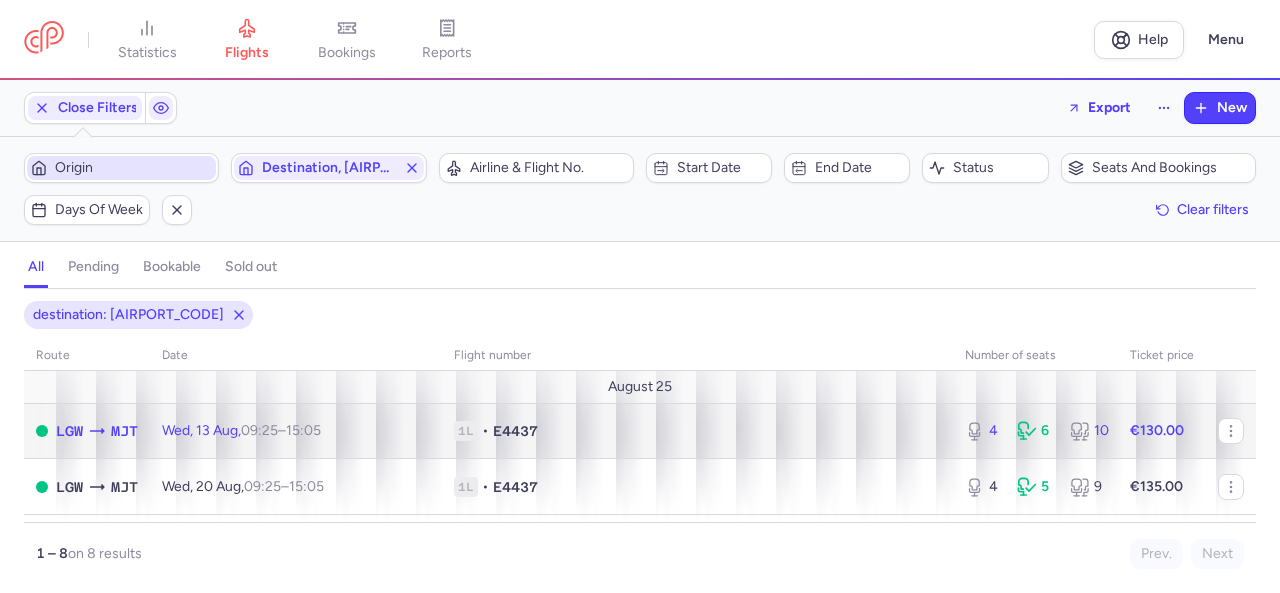 click 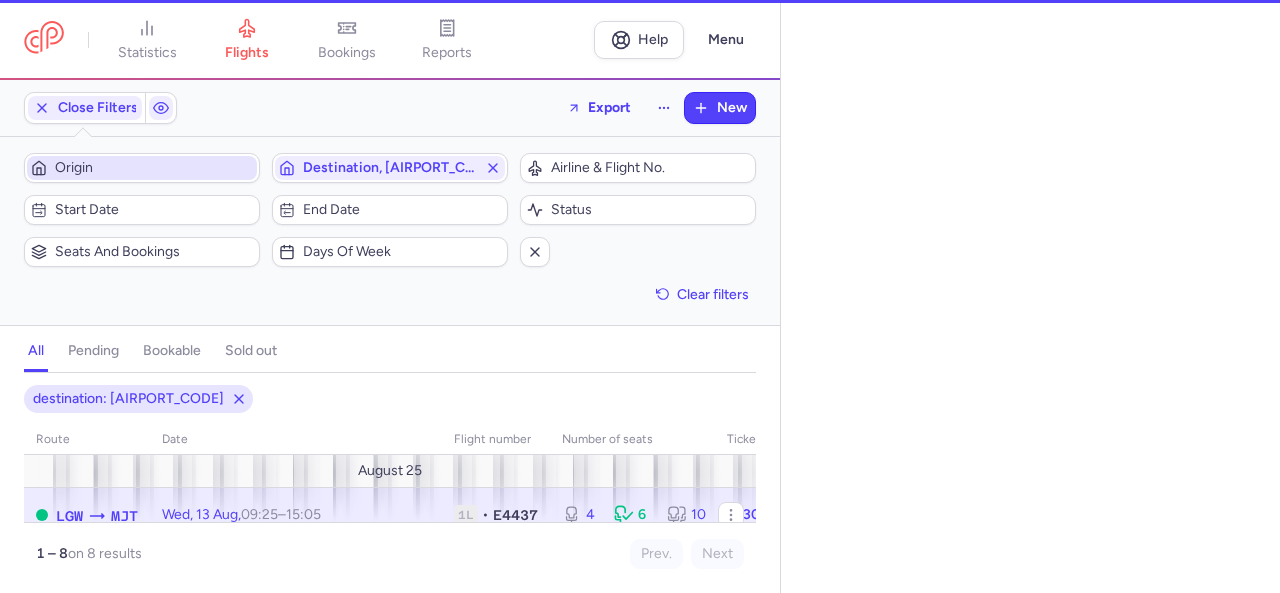 select on "days" 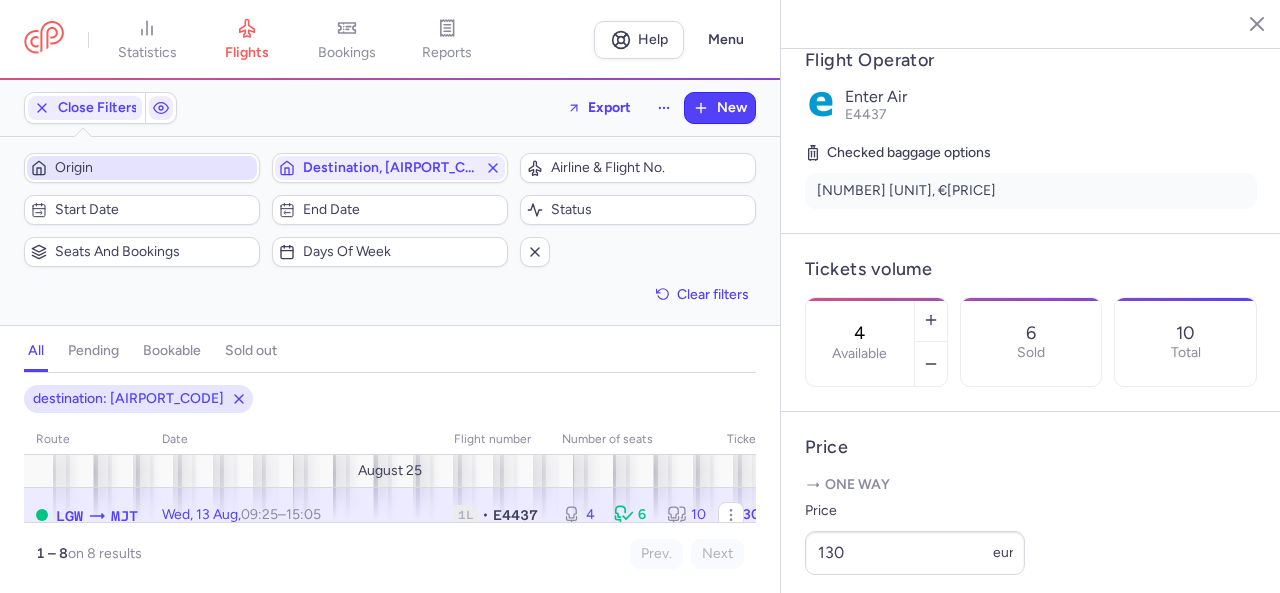 scroll, scrollTop: 700, scrollLeft: 0, axis: vertical 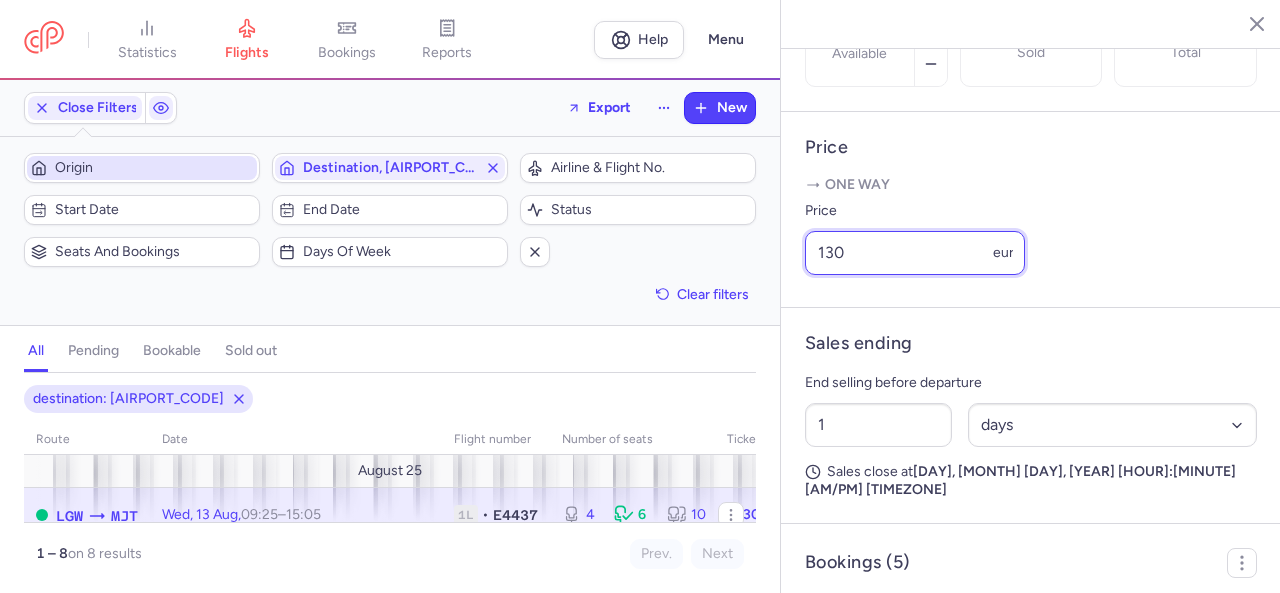 click on "130" at bounding box center (915, 253) 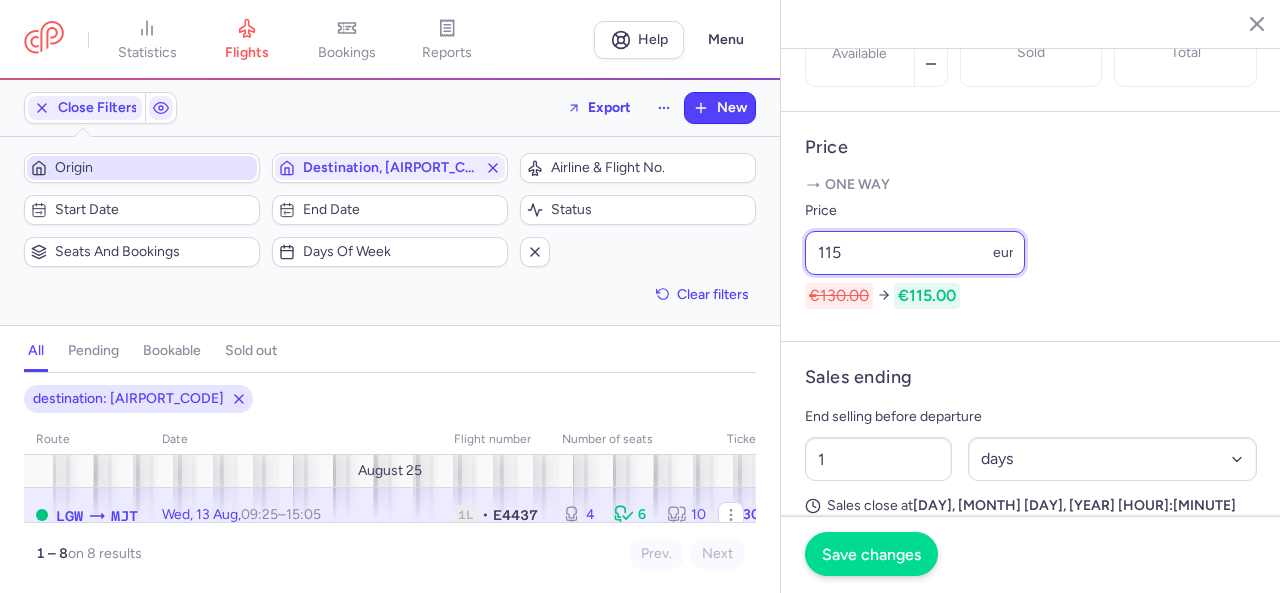 type on "115" 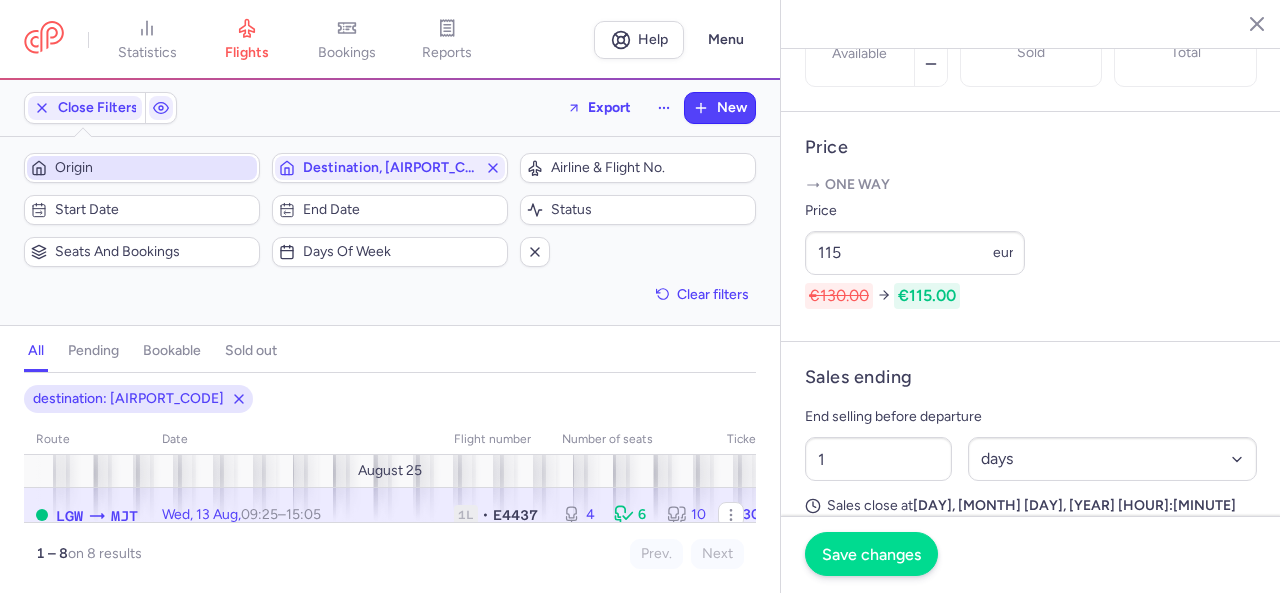 click on "Save changes" 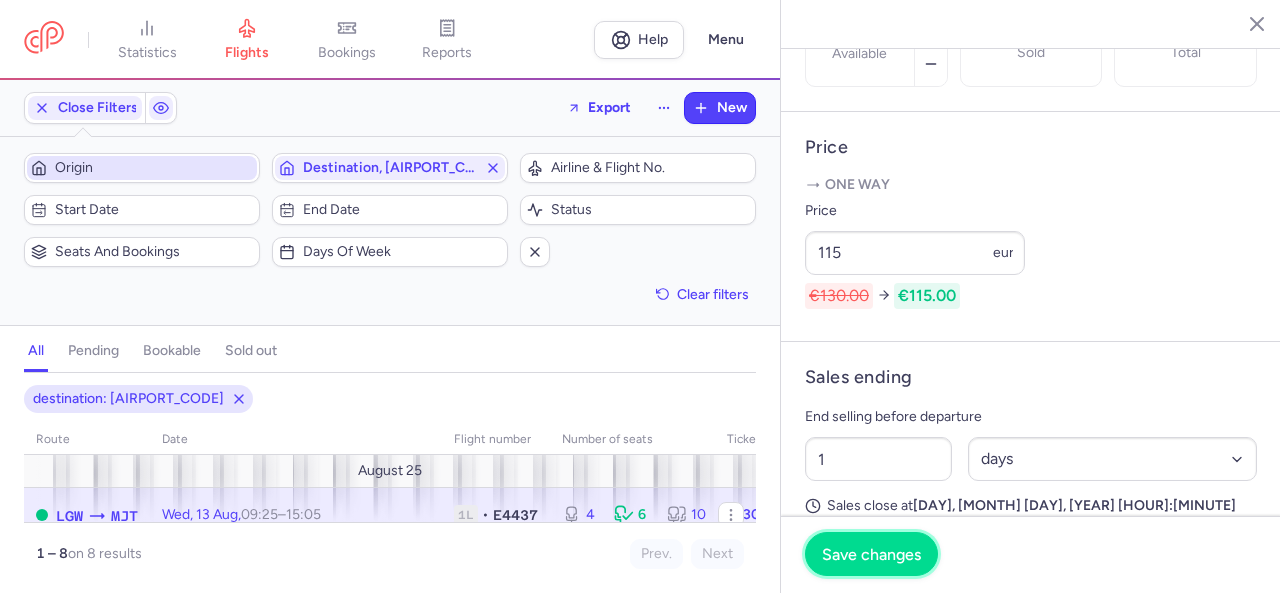 click on "Save changes" at bounding box center [871, 554] 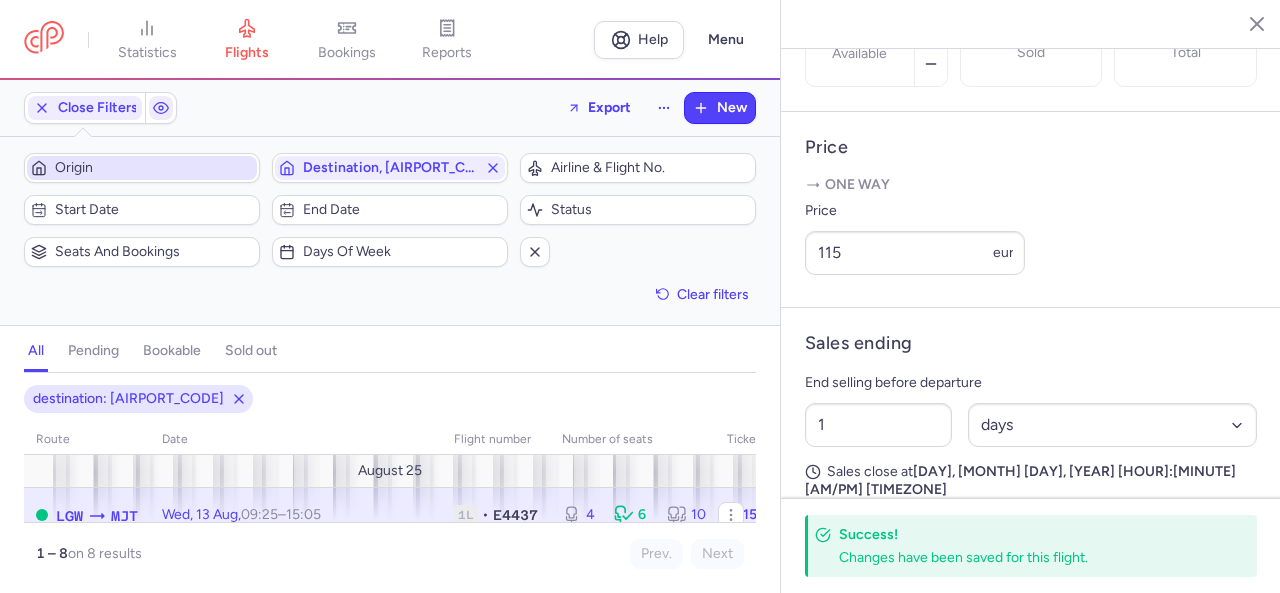 click 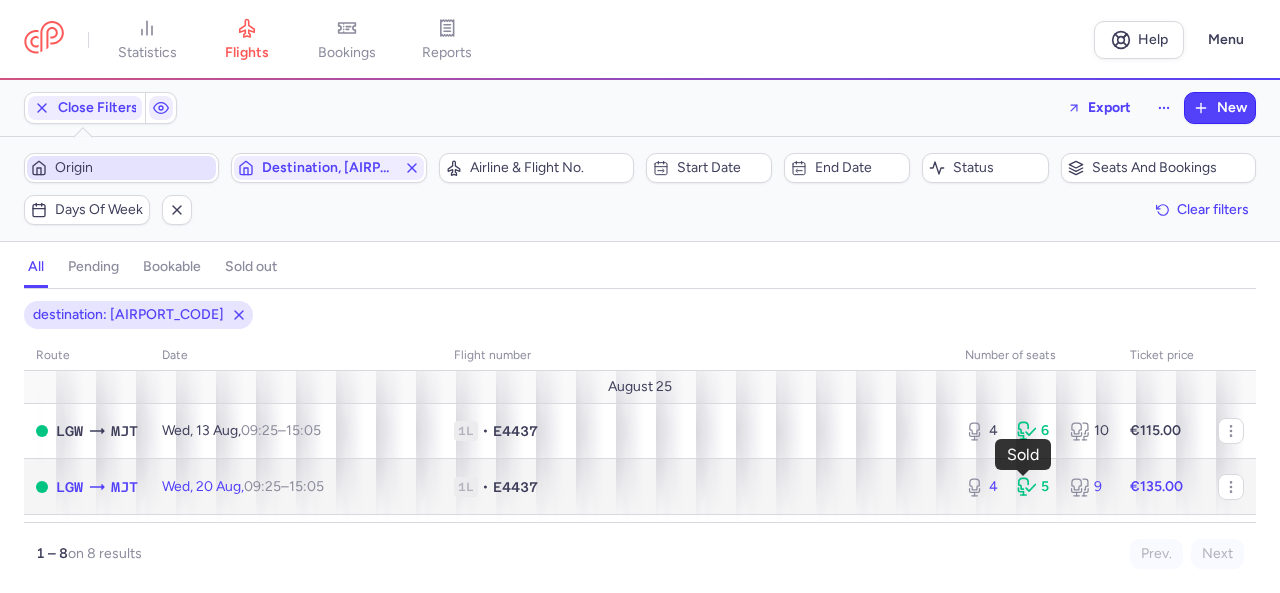 click 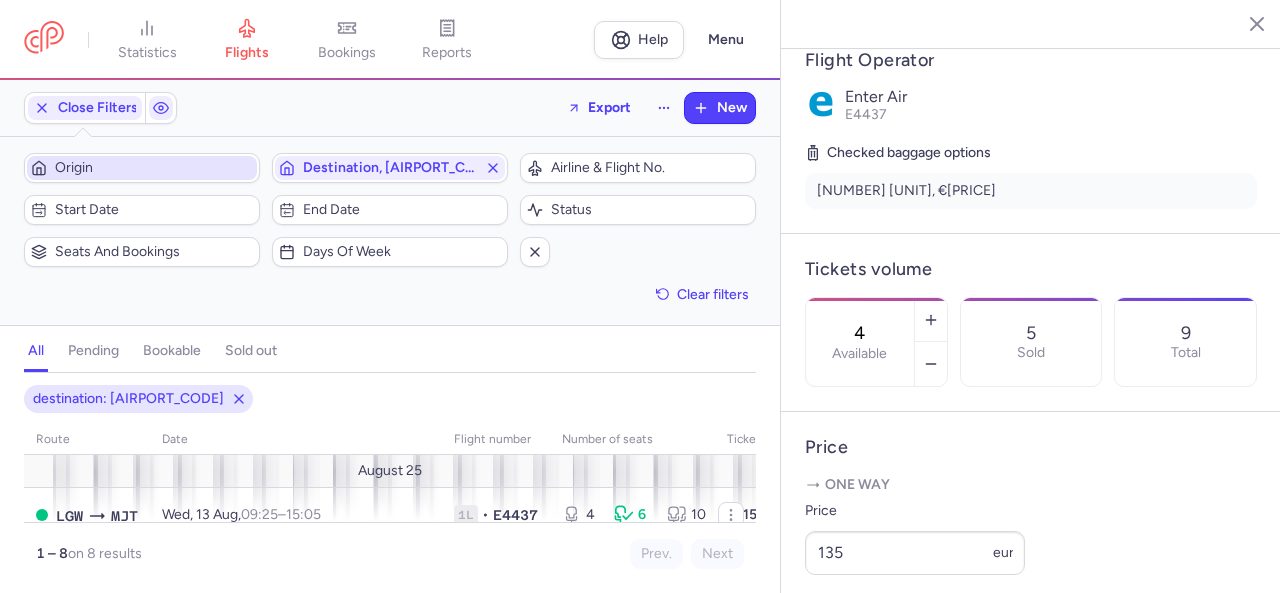 scroll, scrollTop: 700, scrollLeft: 0, axis: vertical 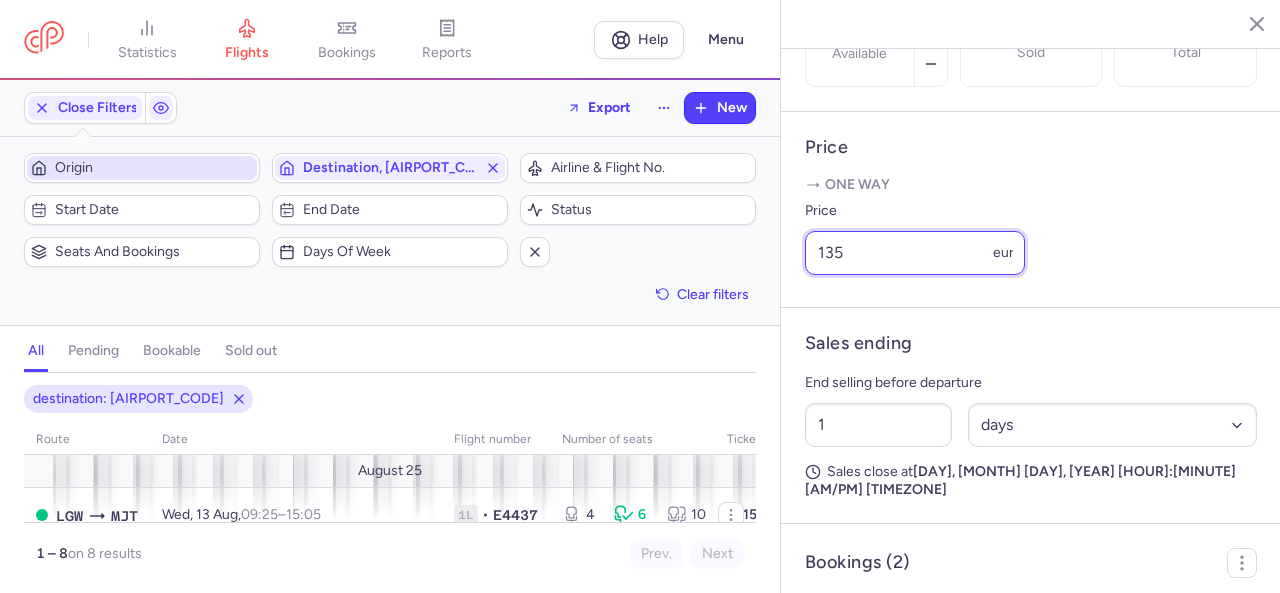 click on "135" at bounding box center (915, 253) 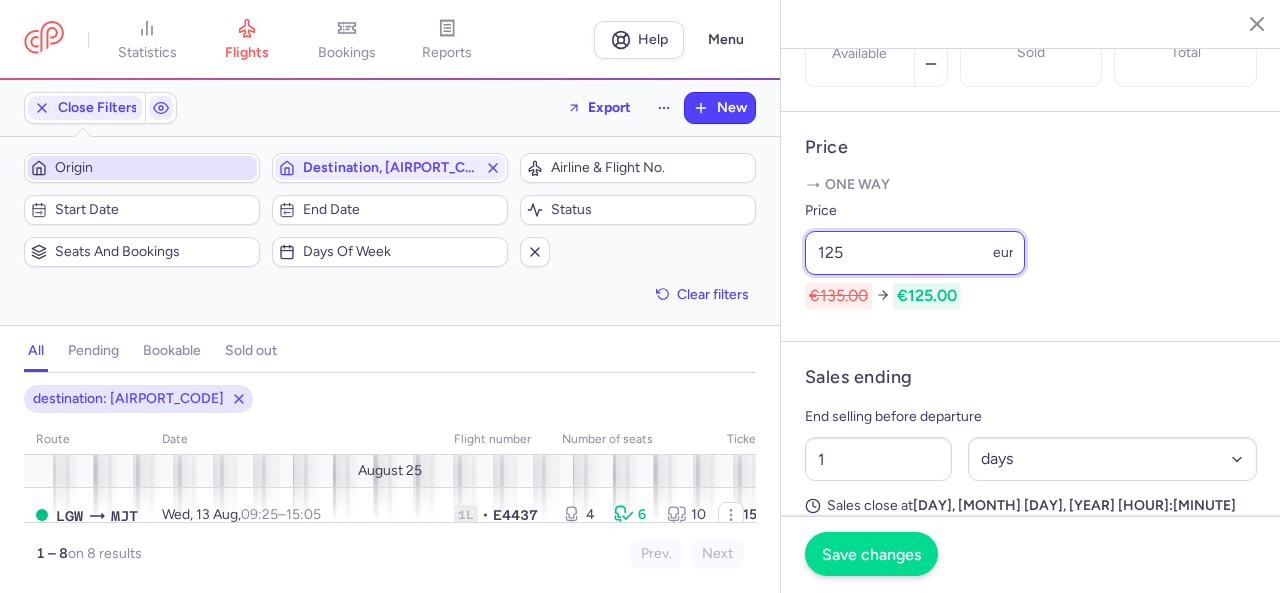type on "125" 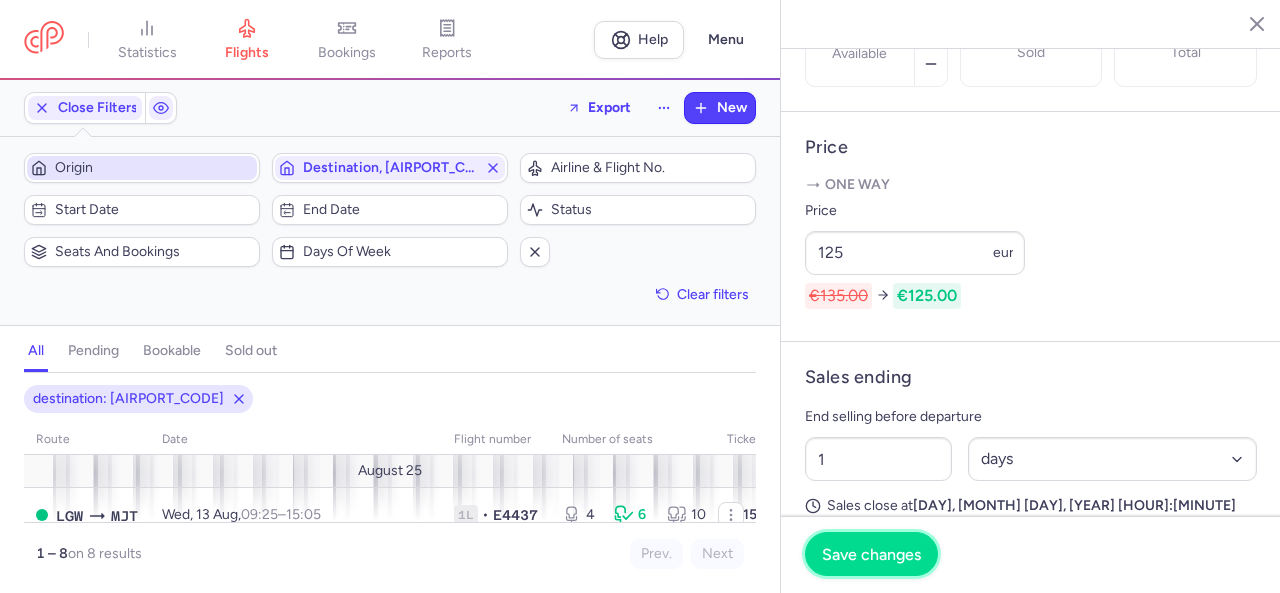 click on "Save changes" at bounding box center [871, 554] 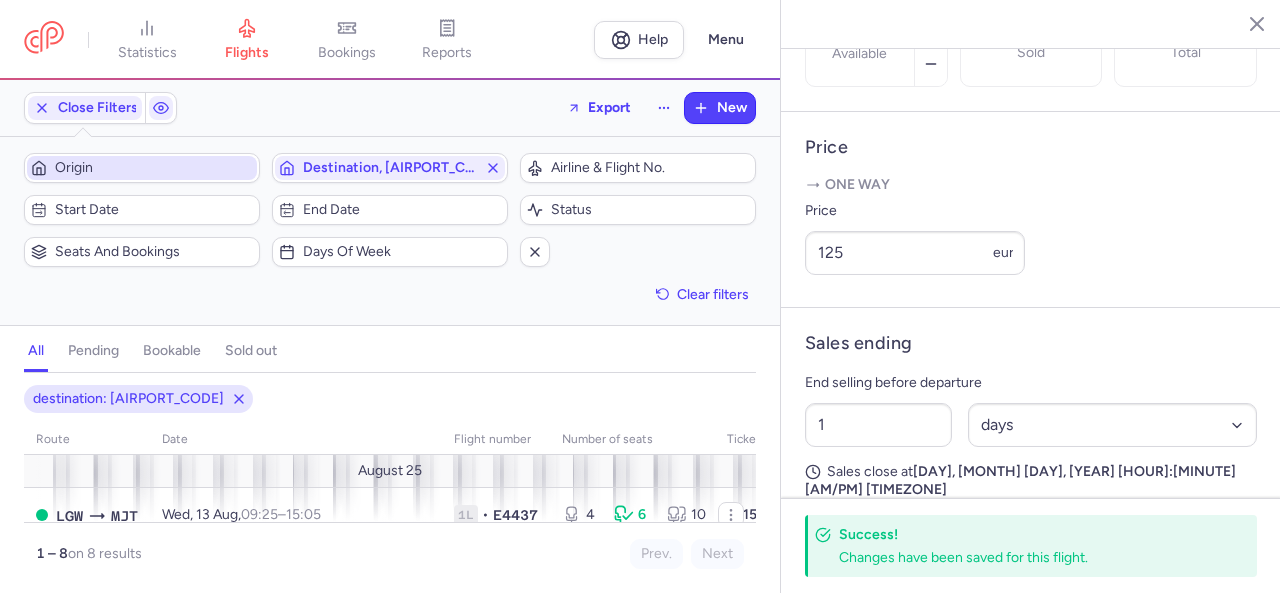 click 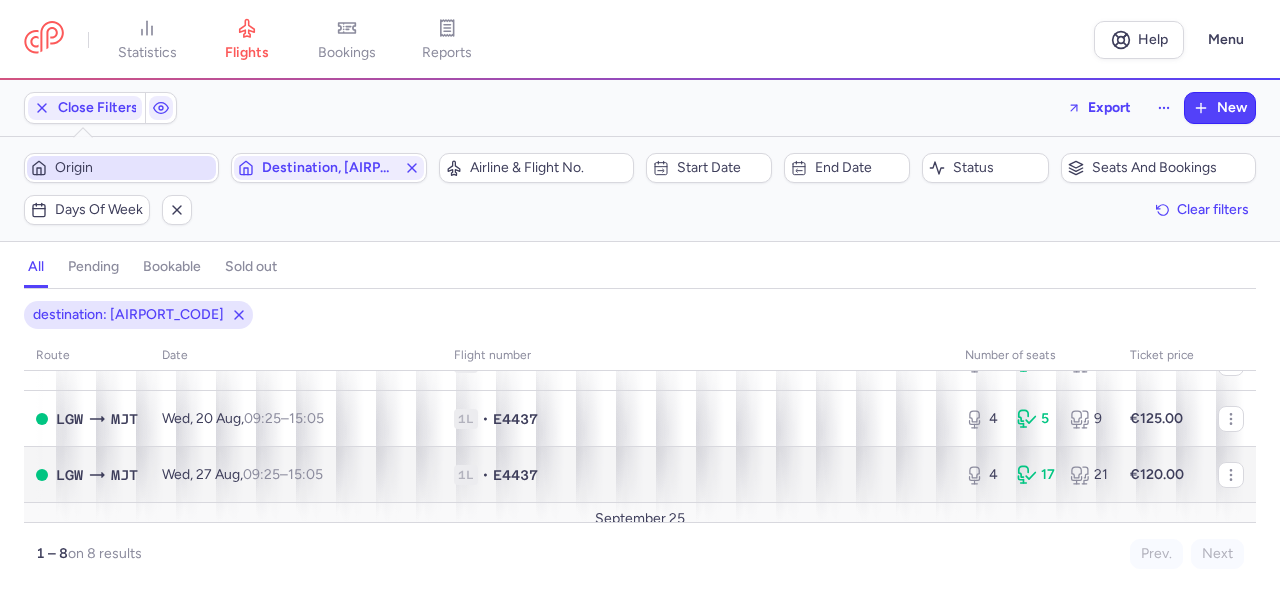 scroll, scrollTop: 100, scrollLeft: 0, axis: vertical 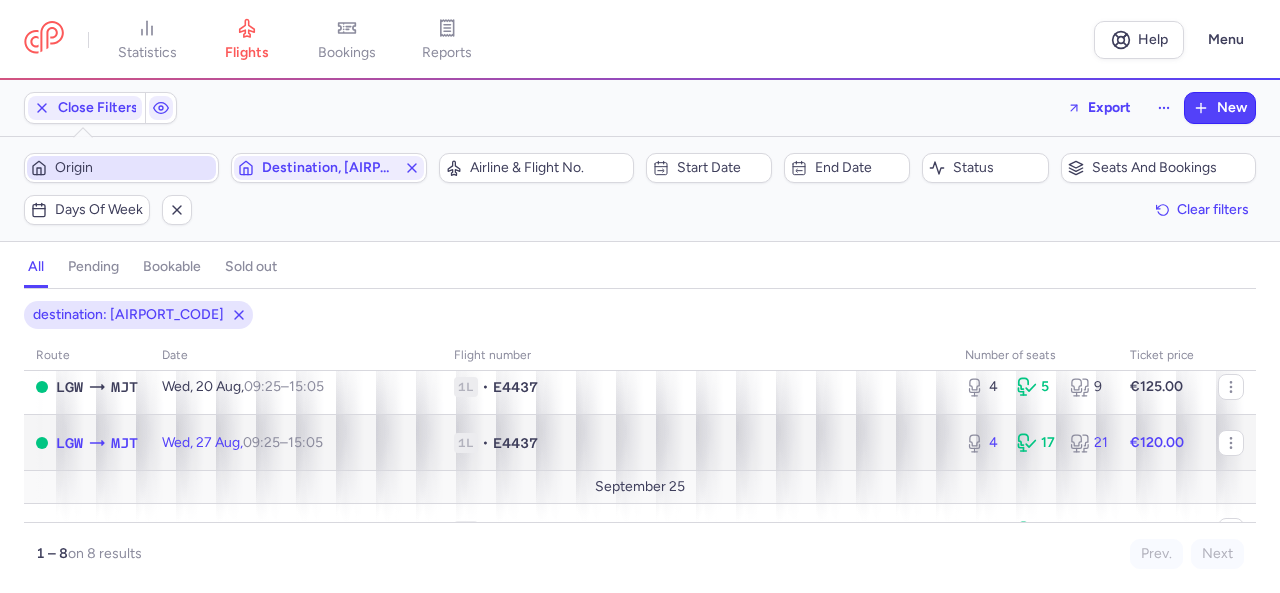 click on "[NUMBER] [NUMBER] [NUMBER]" at bounding box center (1035, 443) 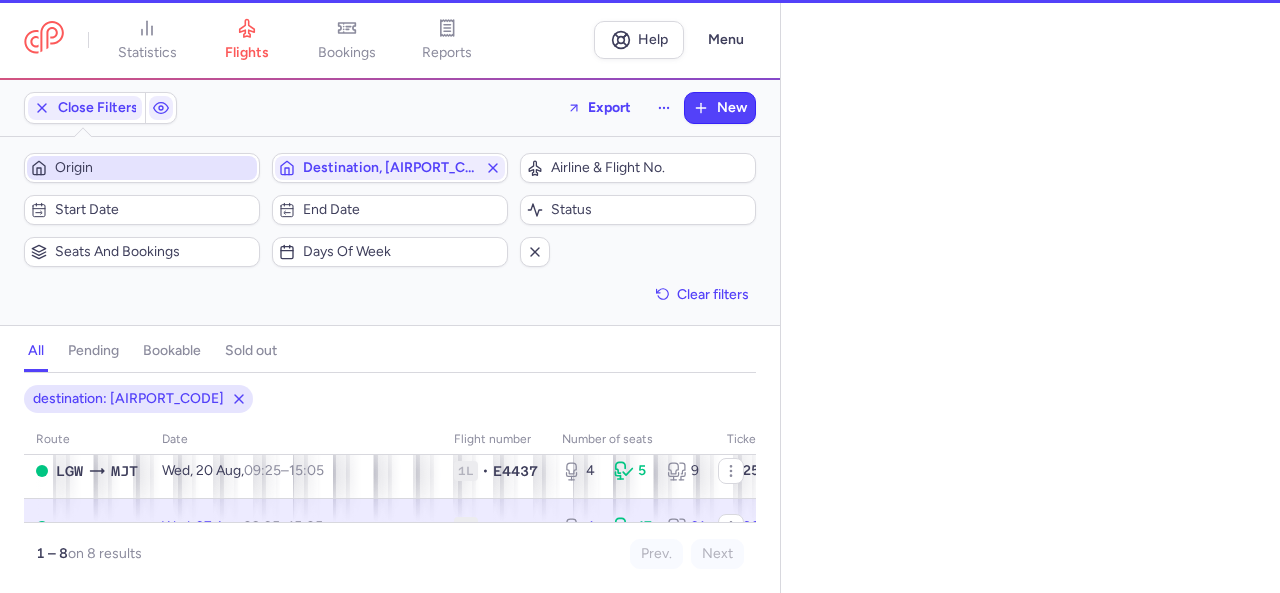 select on "days" 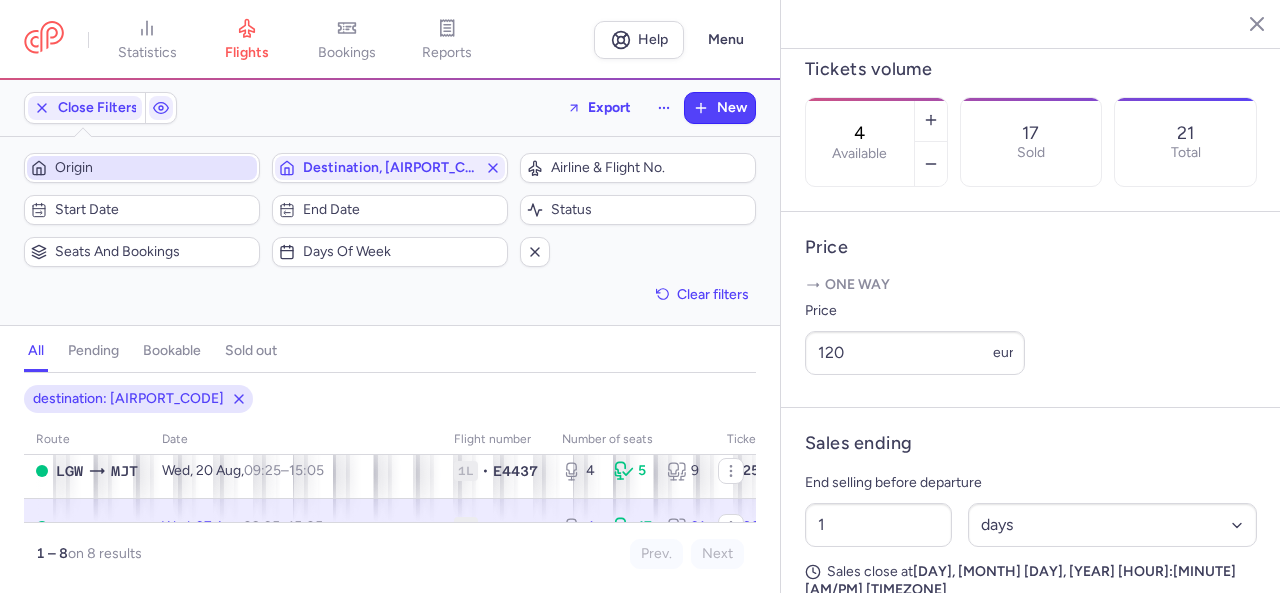 scroll, scrollTop: 700, scrollLeft: 0, axis: vertical 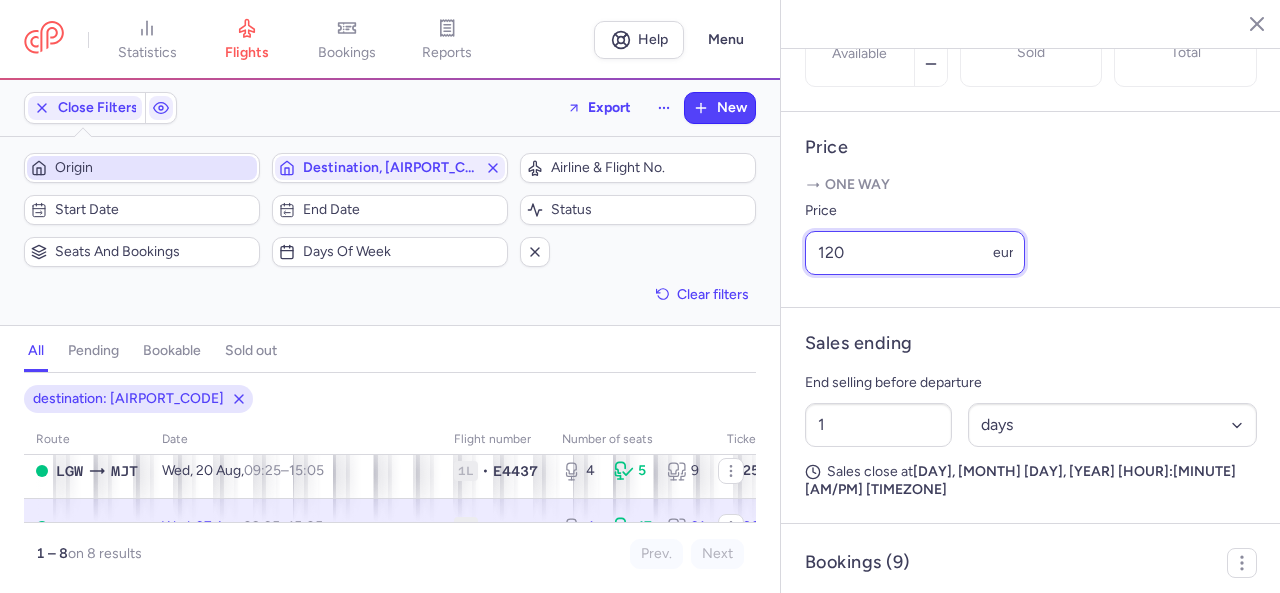 click on "120" at bounding box center (915, 253) 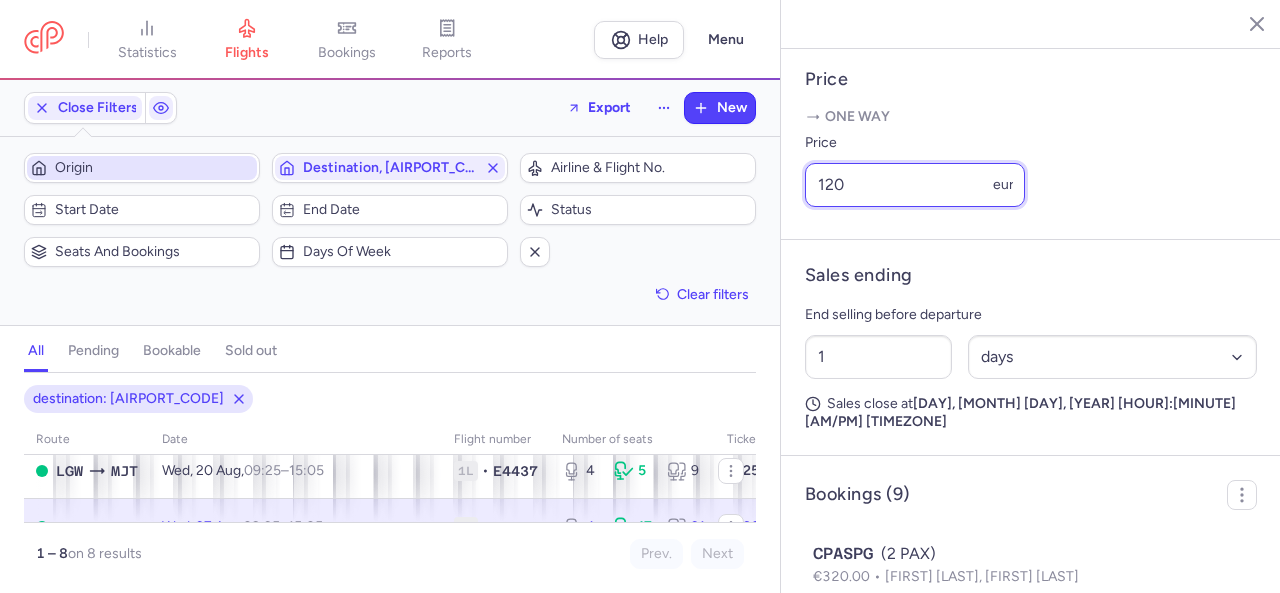 scroll, scrollTop: 800, scrollLeft: 0, axis: vertical 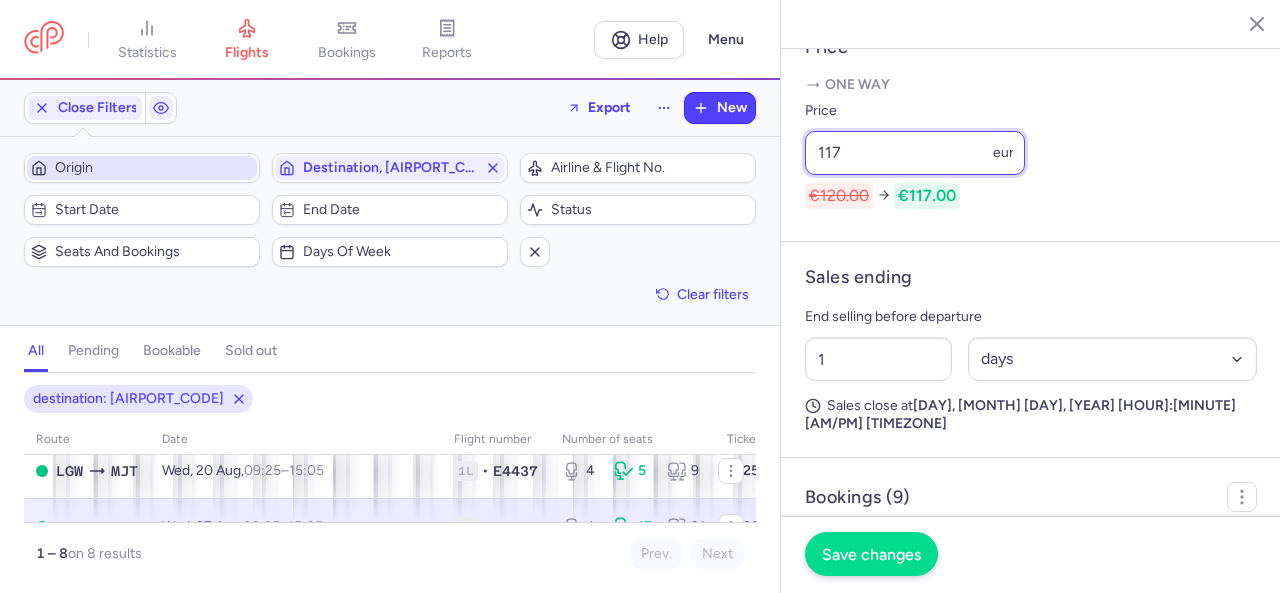type on "117" 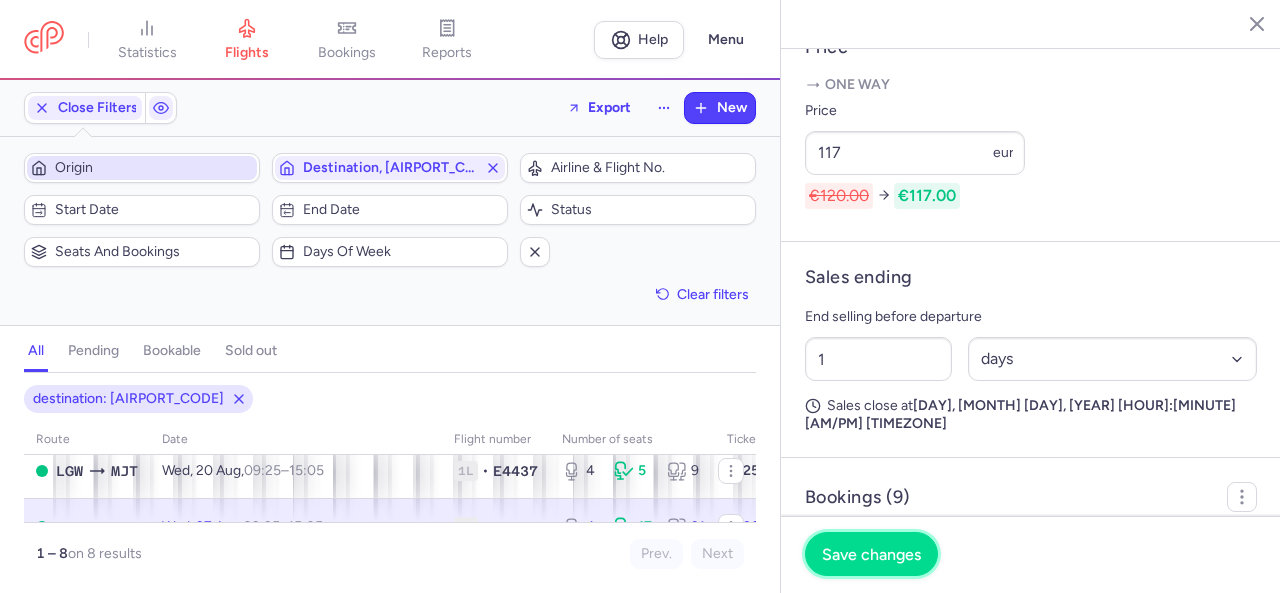 click on "Save changes" at bounding box center (871, 554) 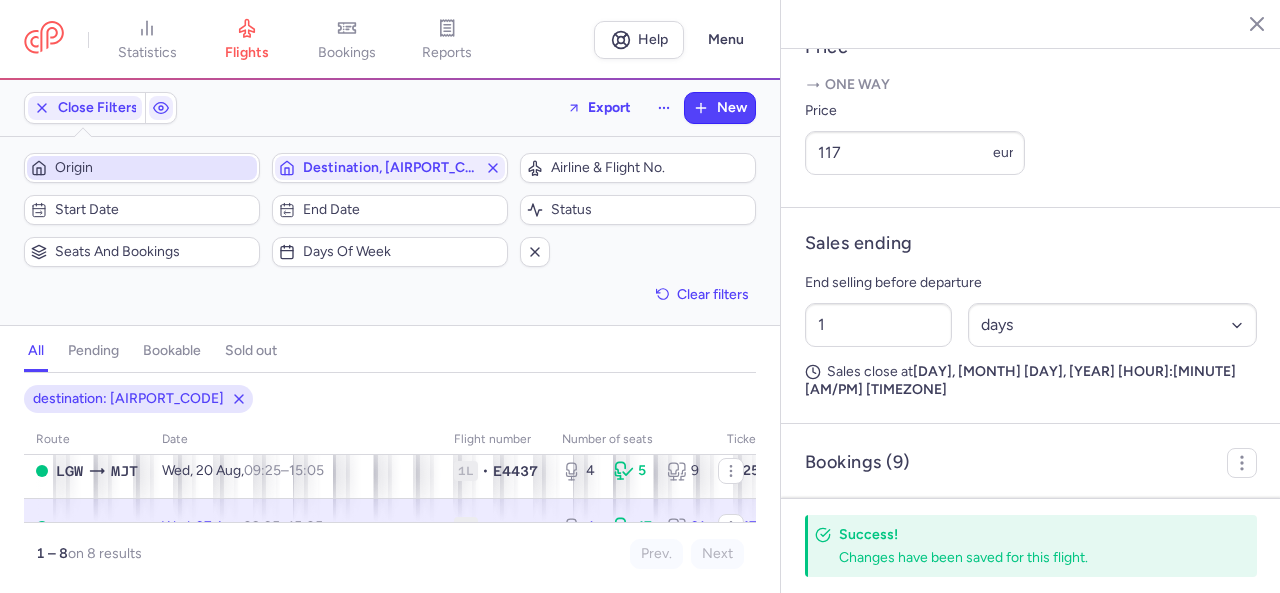 click 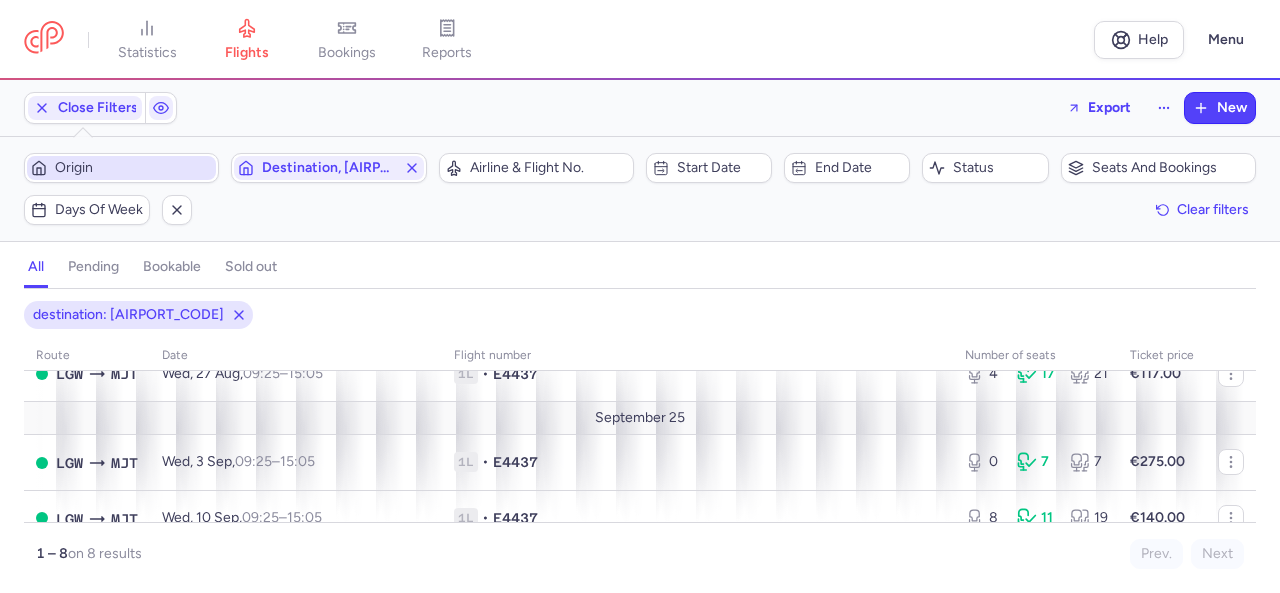 scroll, scrollTop: 200, scrollLeft: 0, axis: vertical 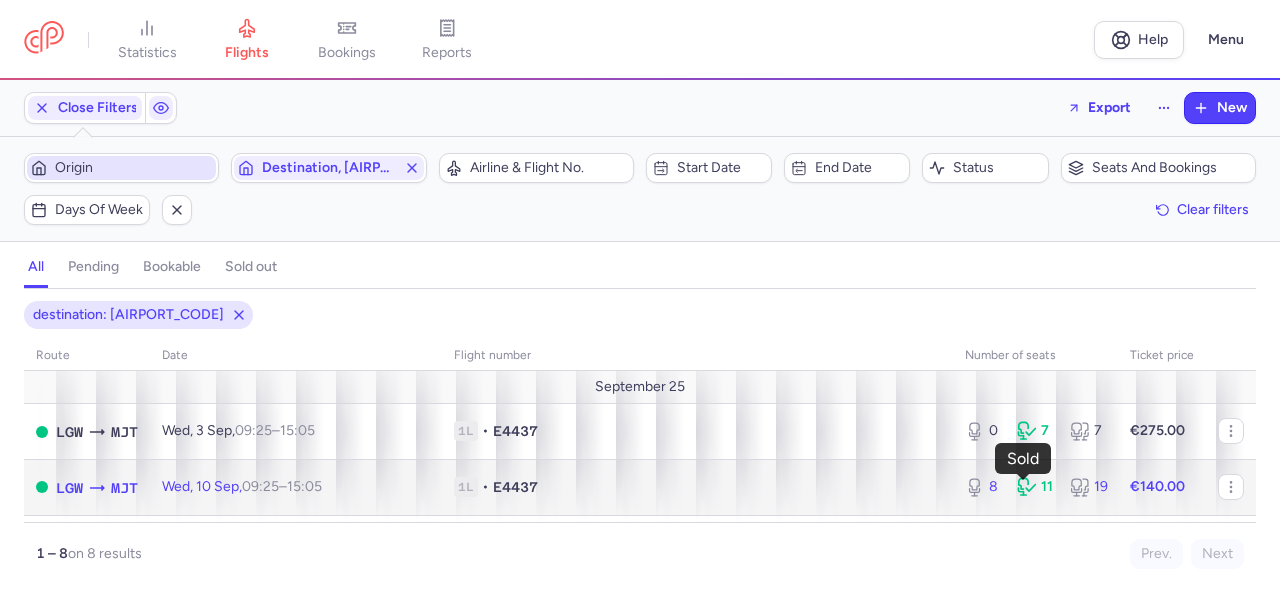 click 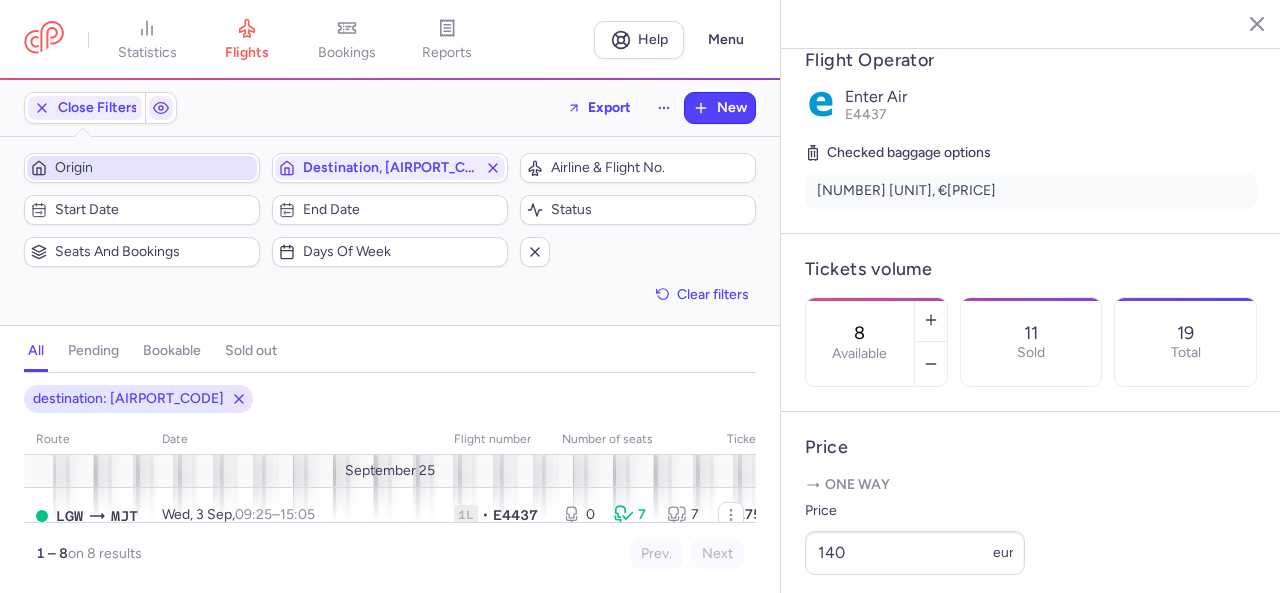 scroll, scrollTop: 700, scrollLeft: 0, axis: vertical 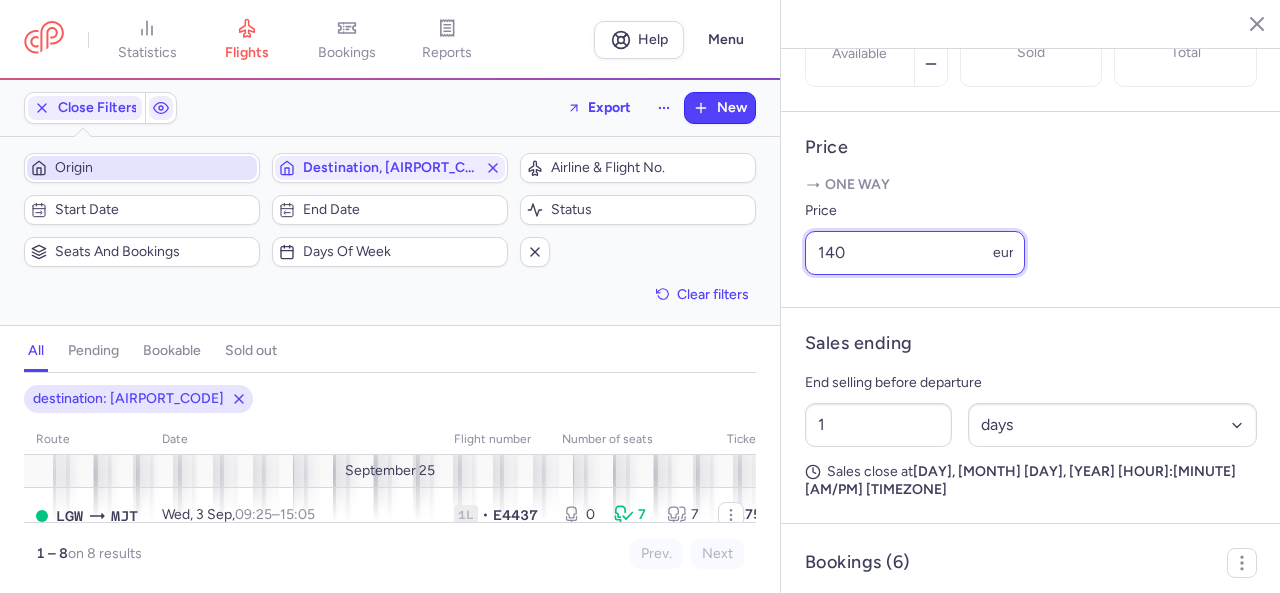 click on "140" at bounding box center [915, 253] 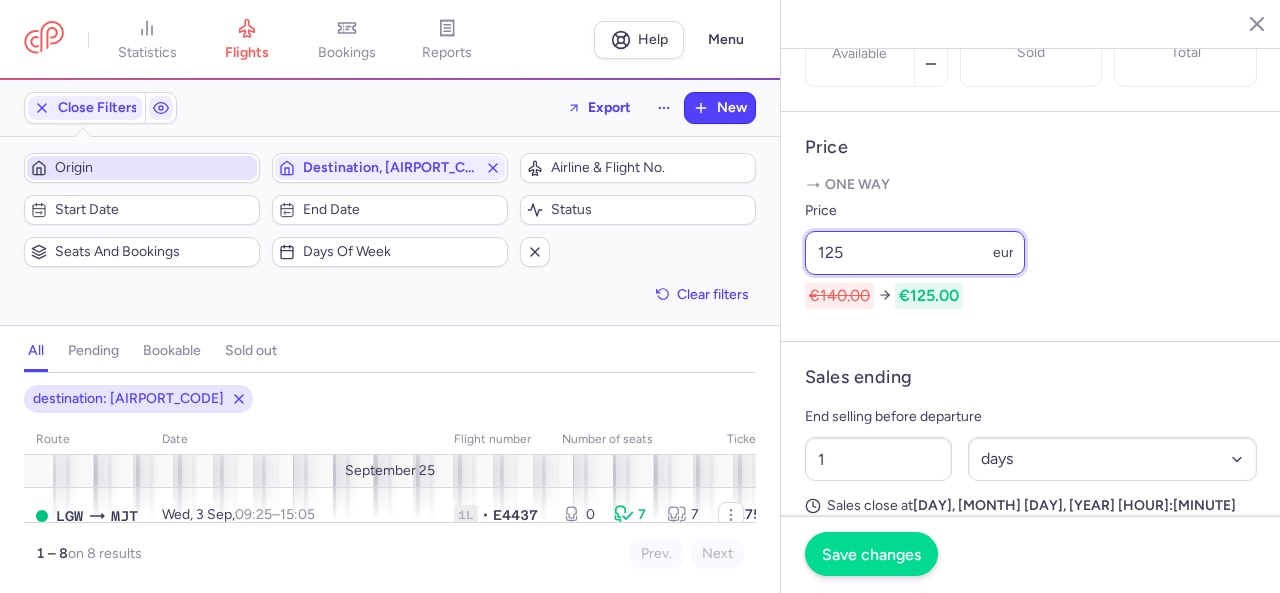 type on "125" 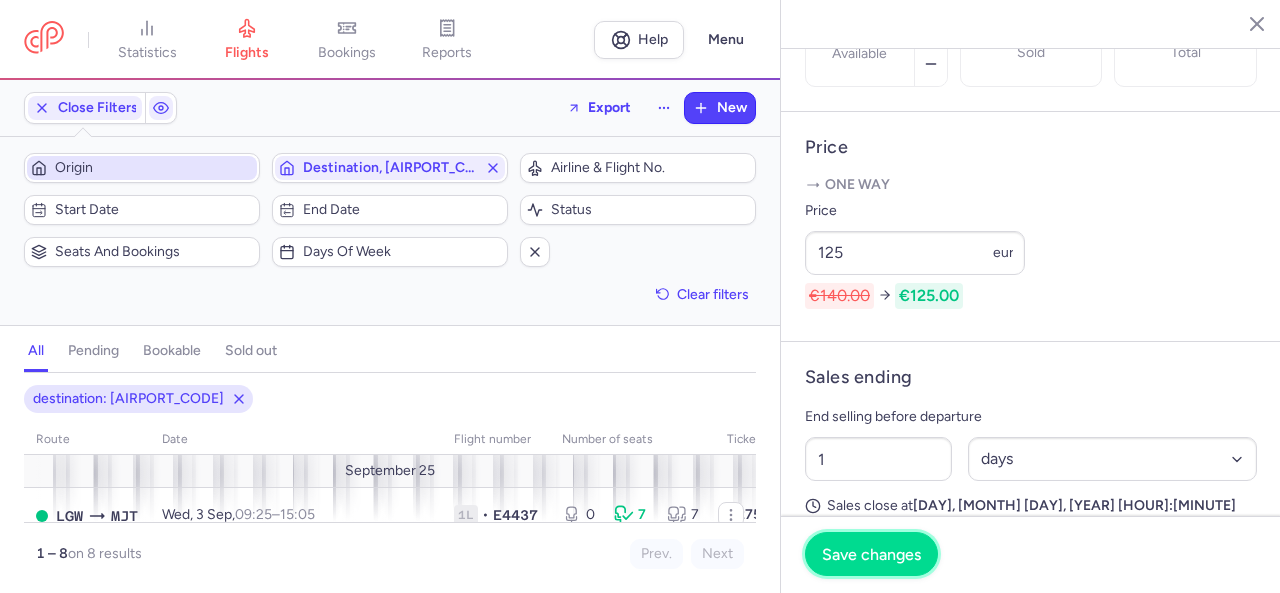 click on "Save changes" at bounding box center [871, 554] 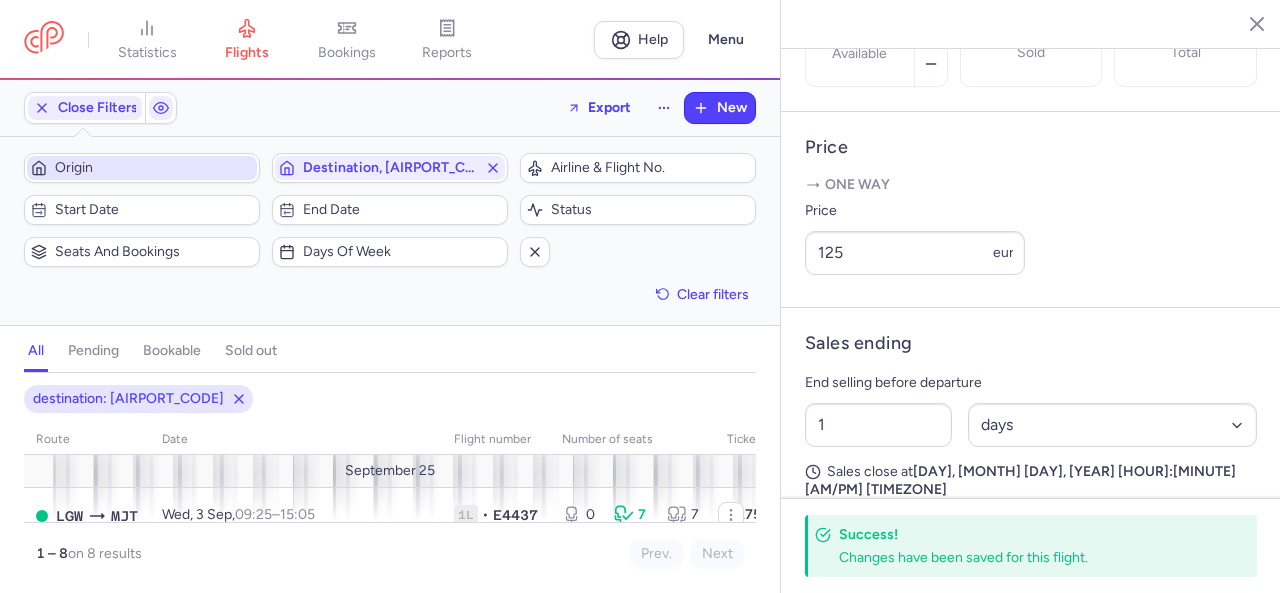 click 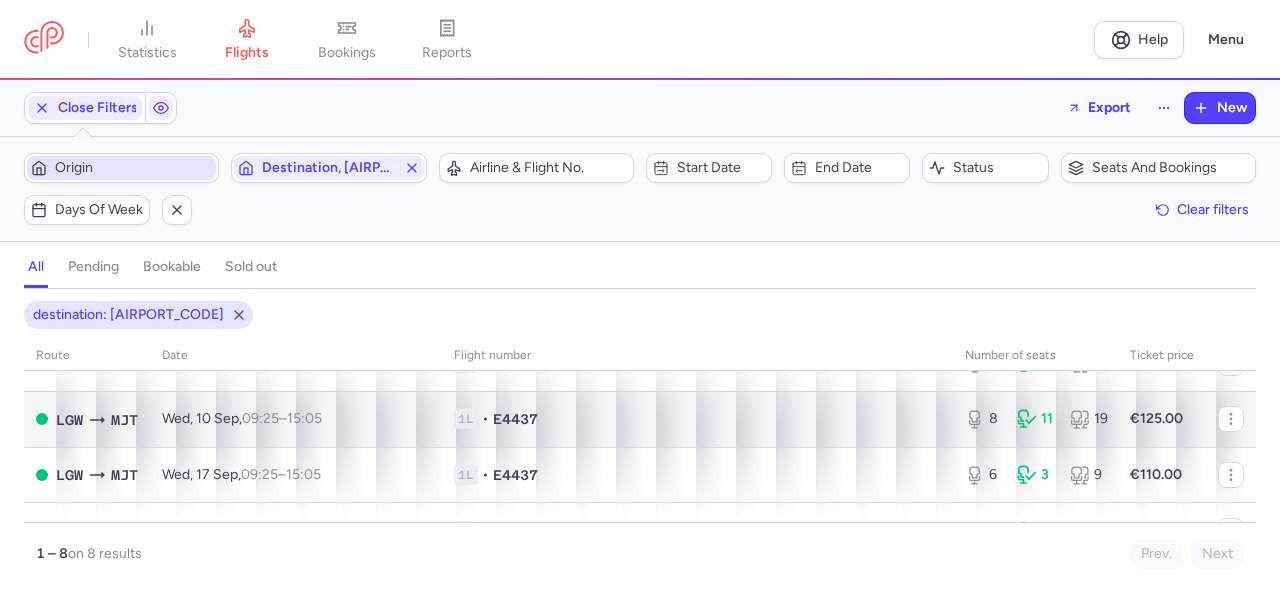 scroll, scrollTop: 300, scrollLeft: 0, axis: vertical 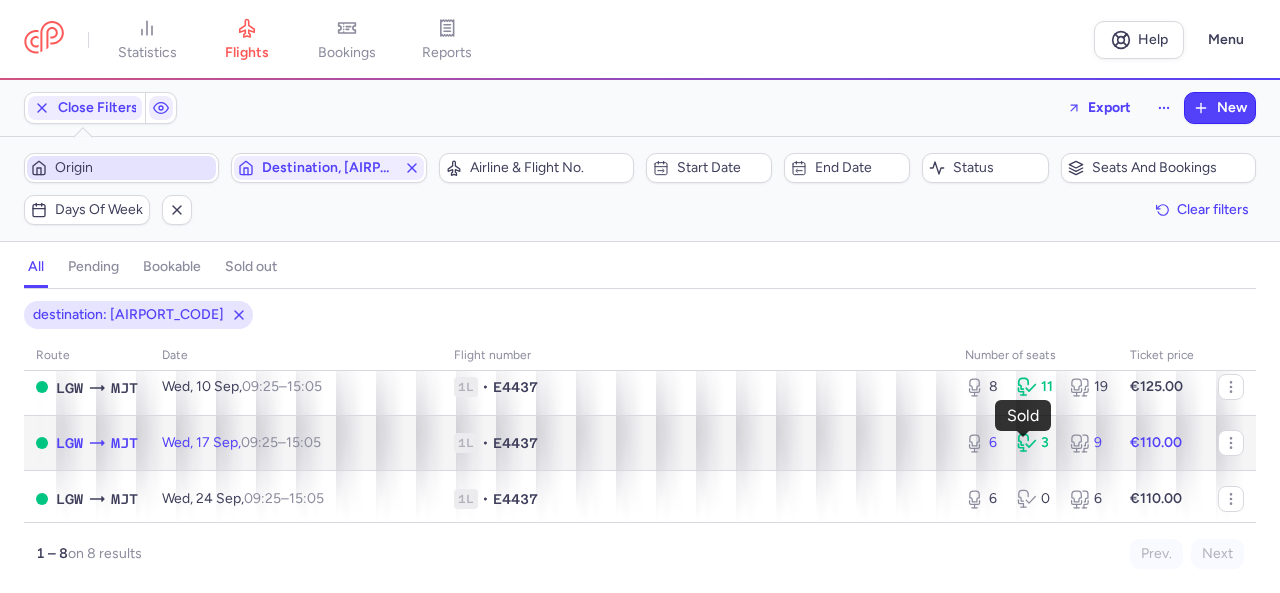 click 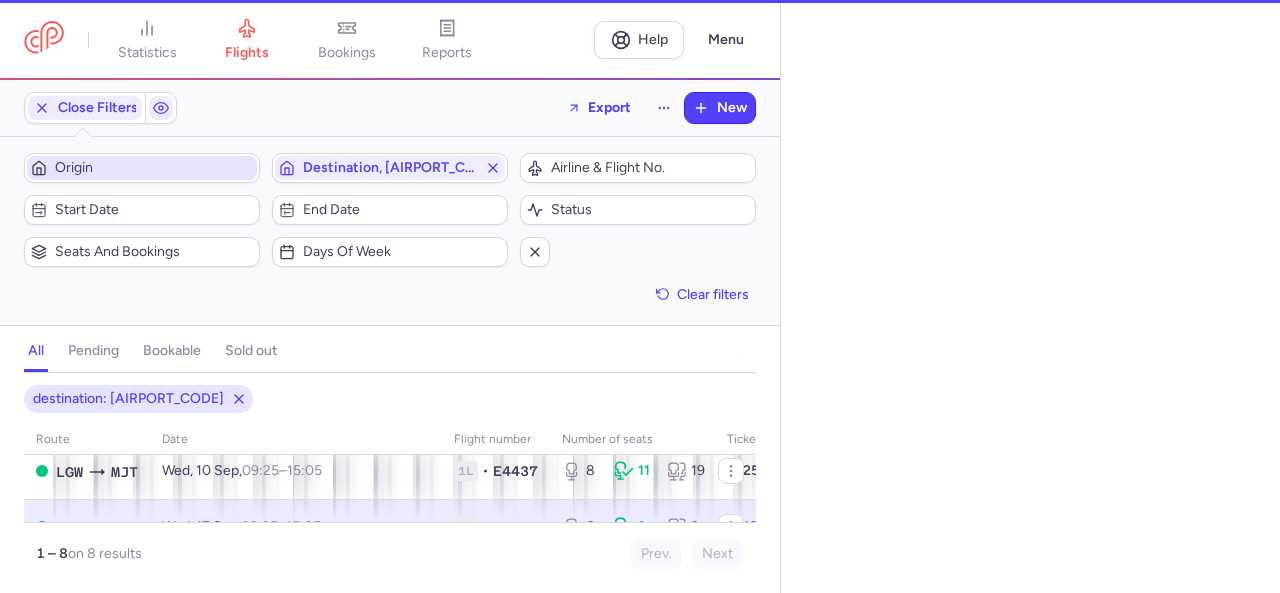 select on "days" 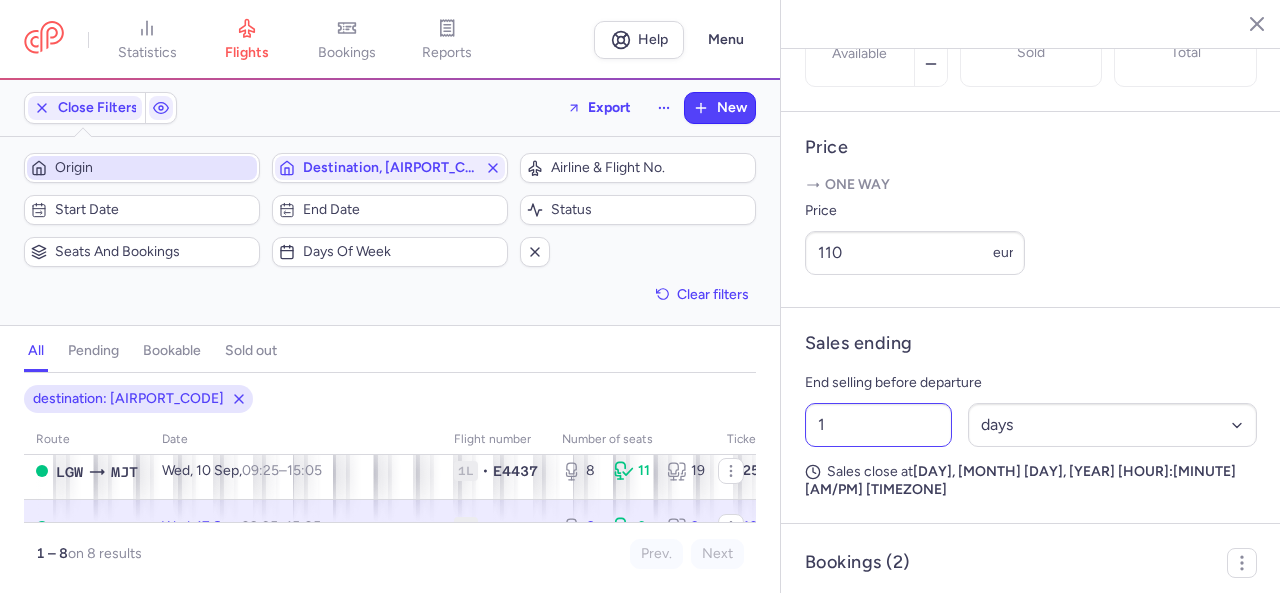 scroll, scrollTop: 800, scrollLeft: 0, axis: vertical 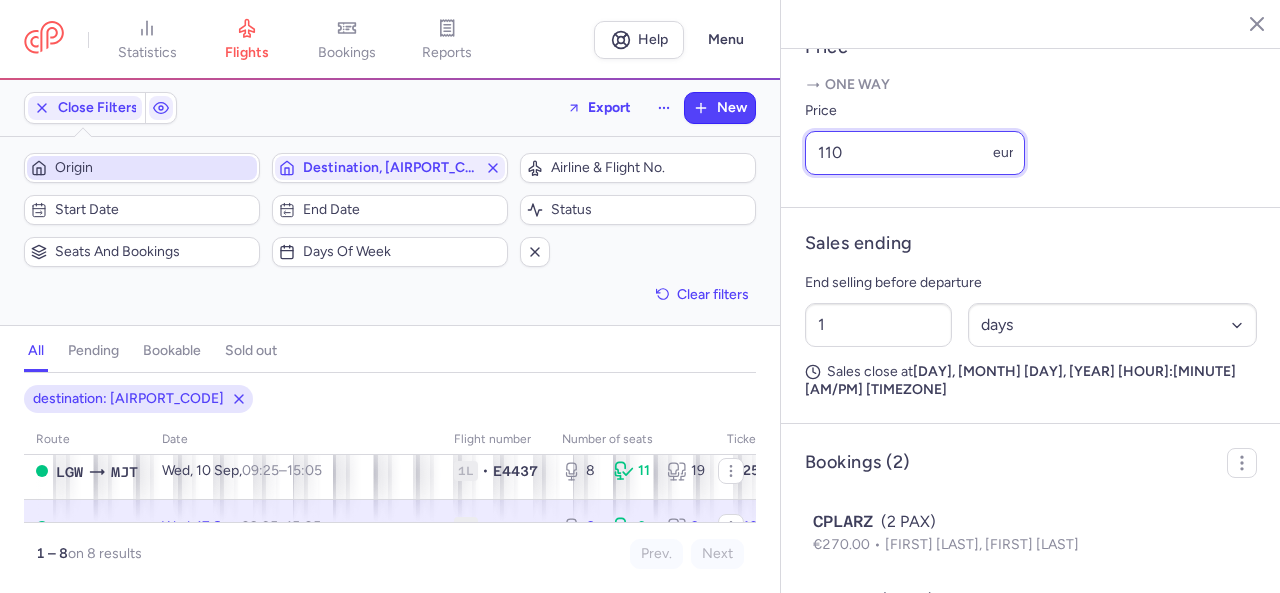 click on "110" at bounding box center (915, 153) 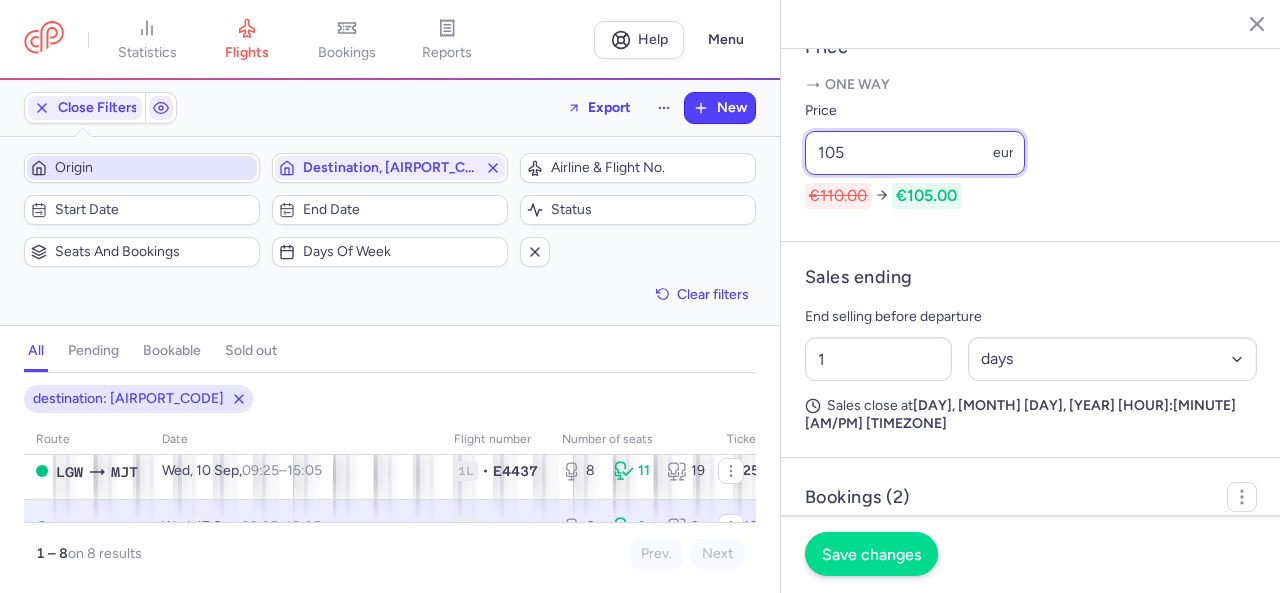 type on "105" 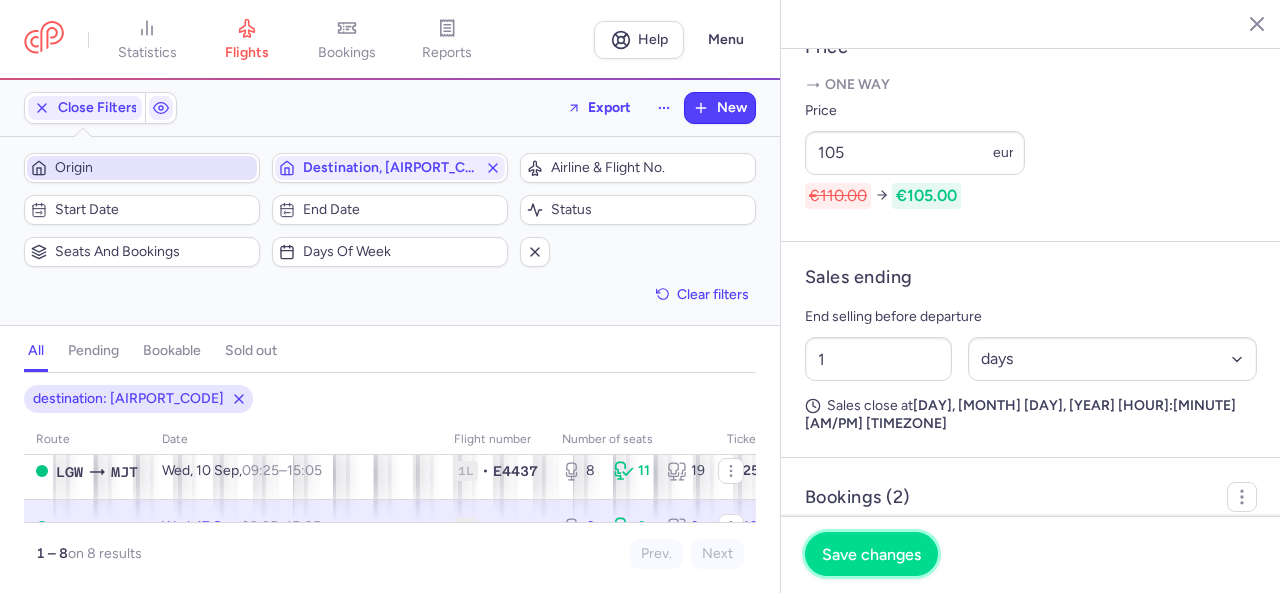 click on "Save changes" at bounding box center (871, 554) 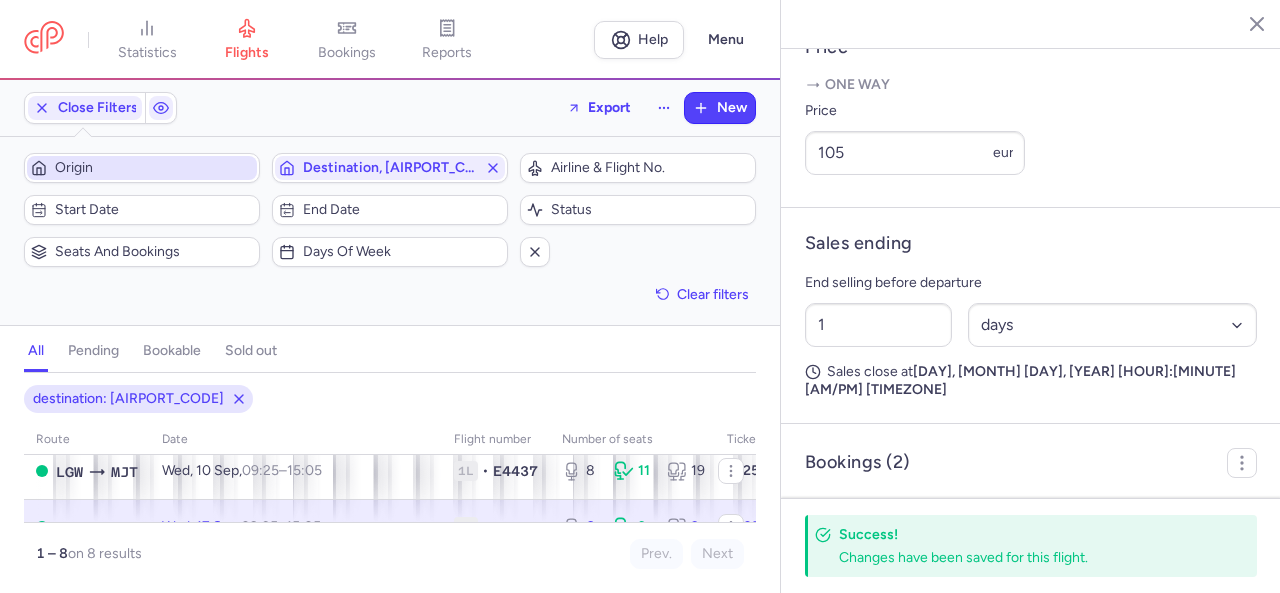 click 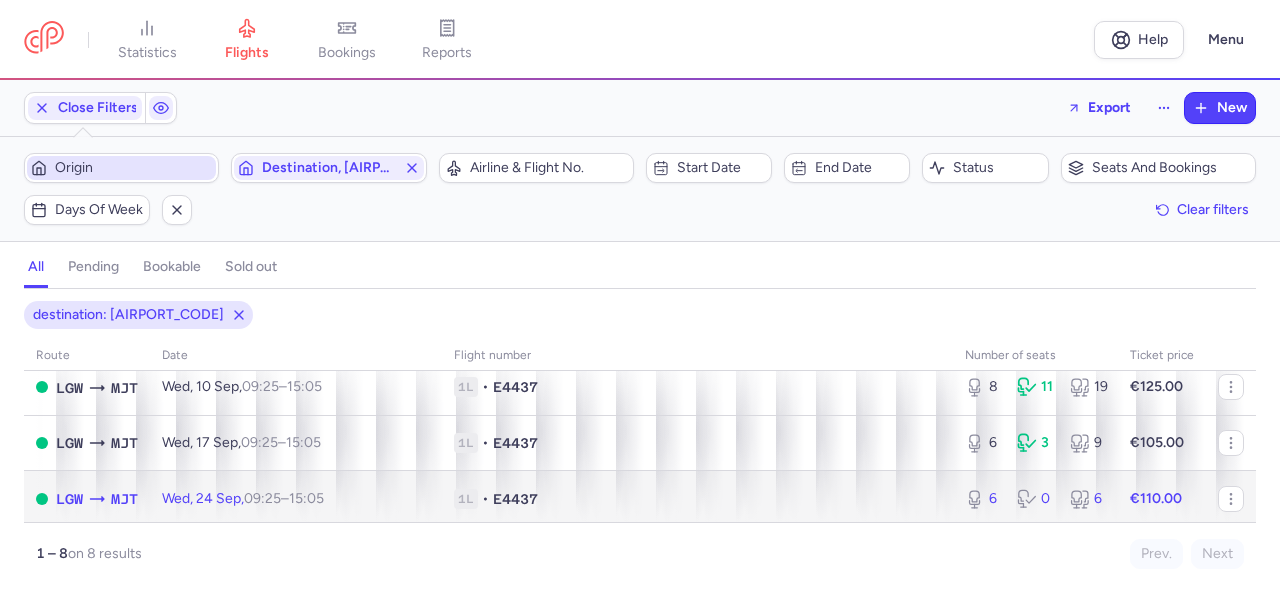 click 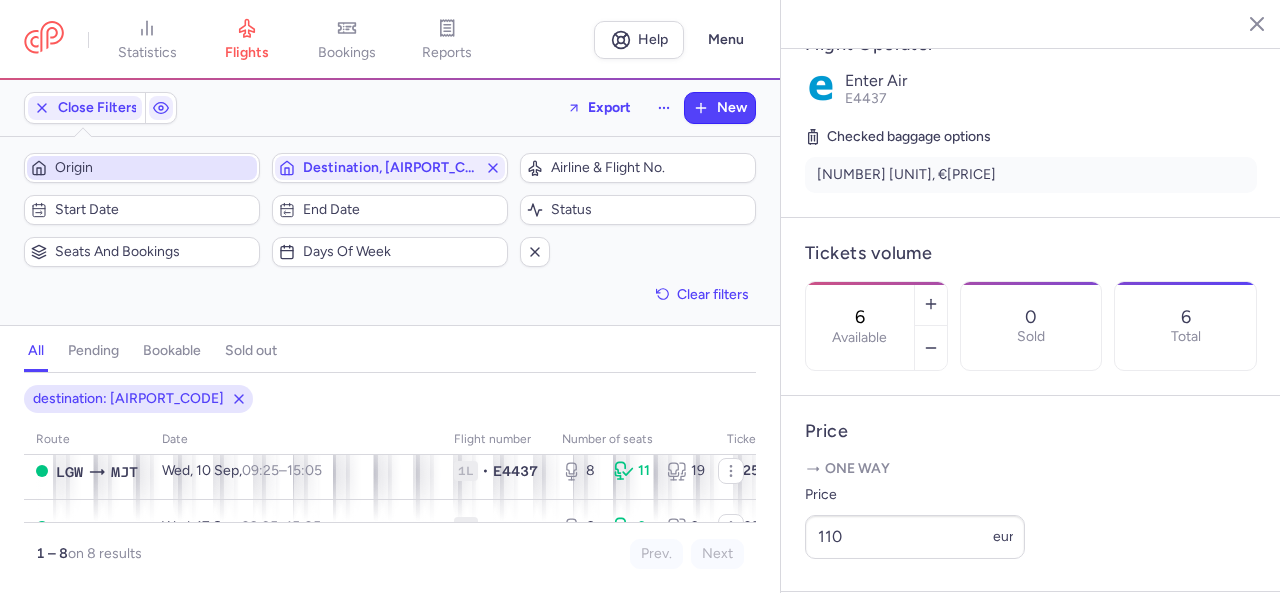 scroll, scrollTop: 600, scrollLeft: 0, axis: vertical 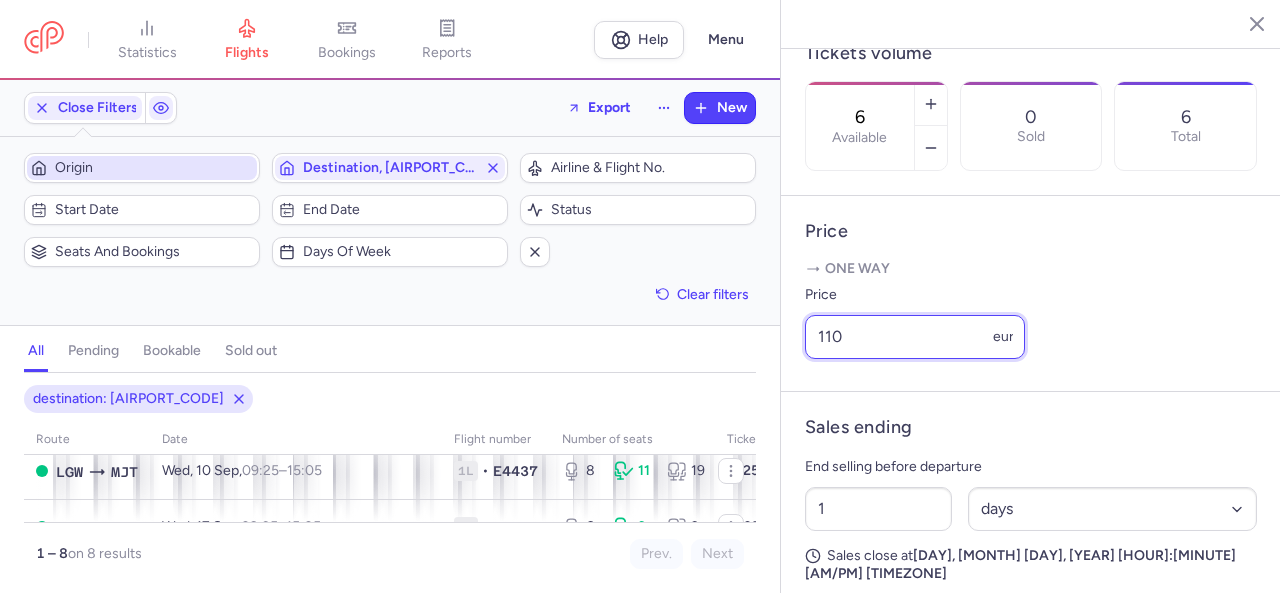 click on "110" at bounding box center (915, 337) 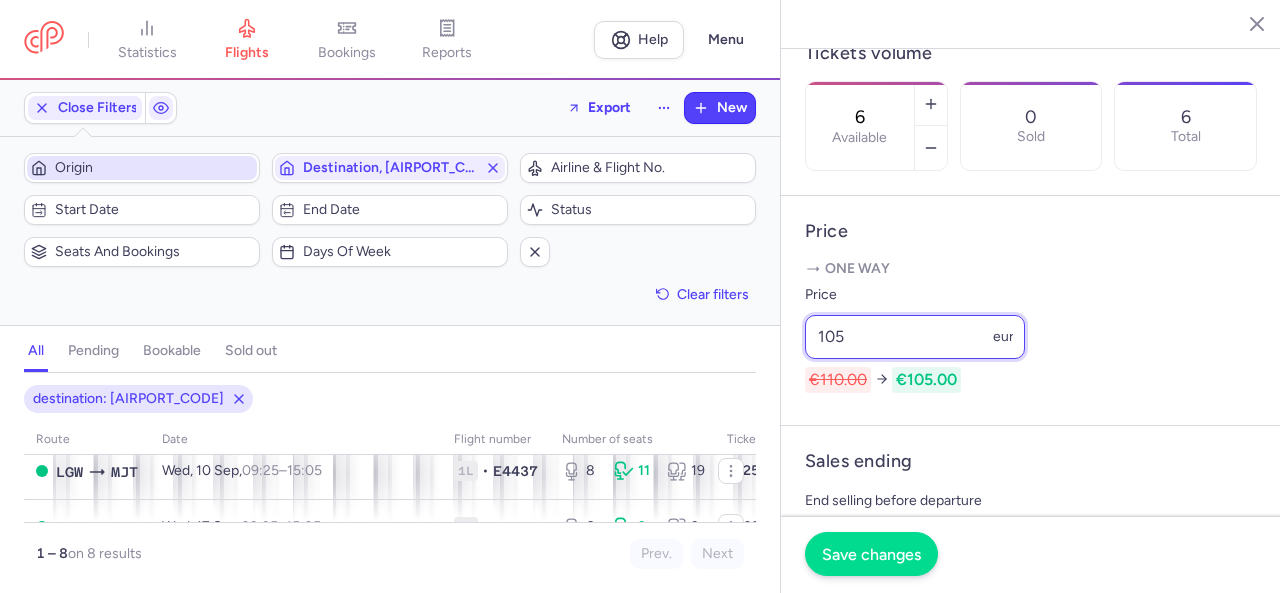type on "105" 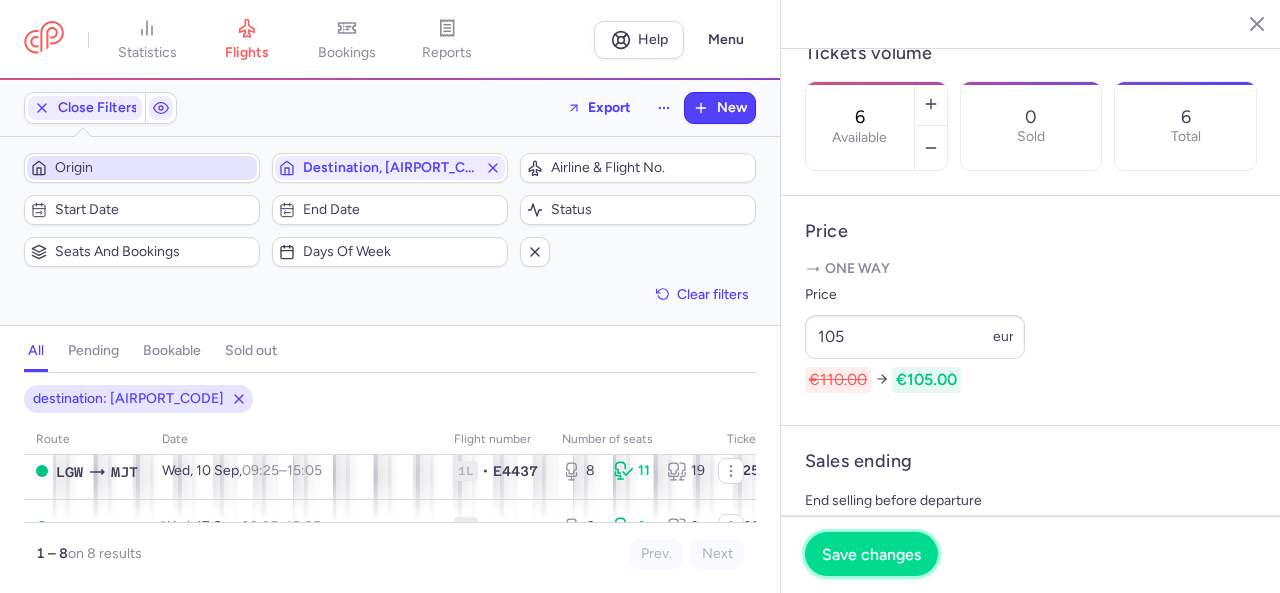 click on "Save changes" at bounding box center (871, 554) 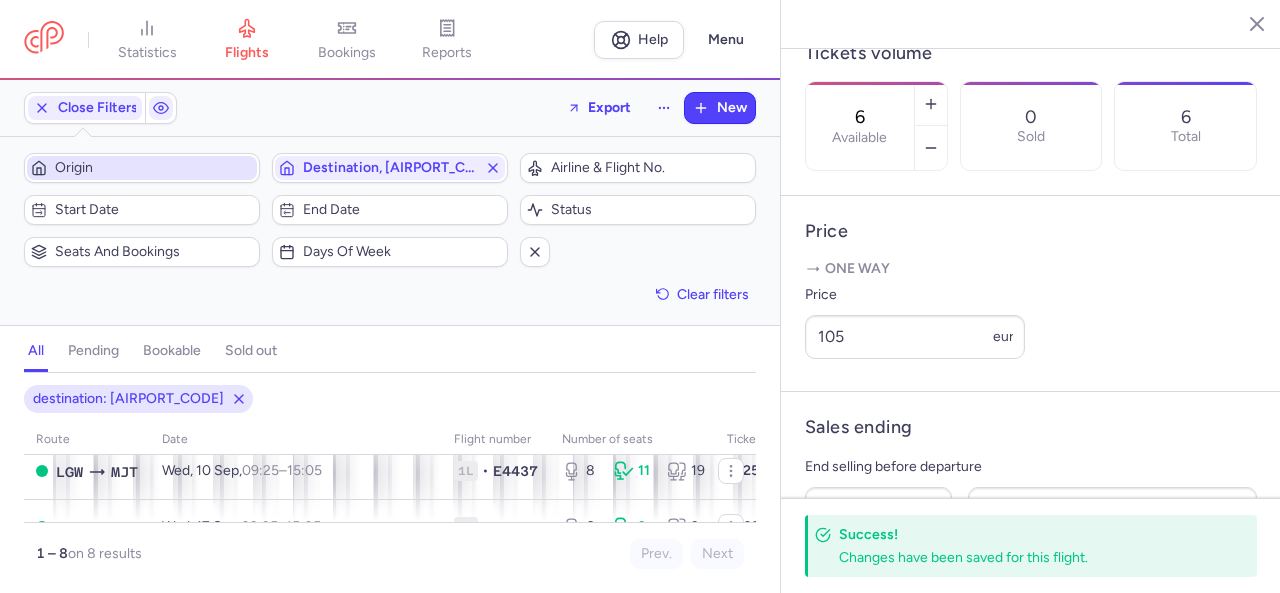 click 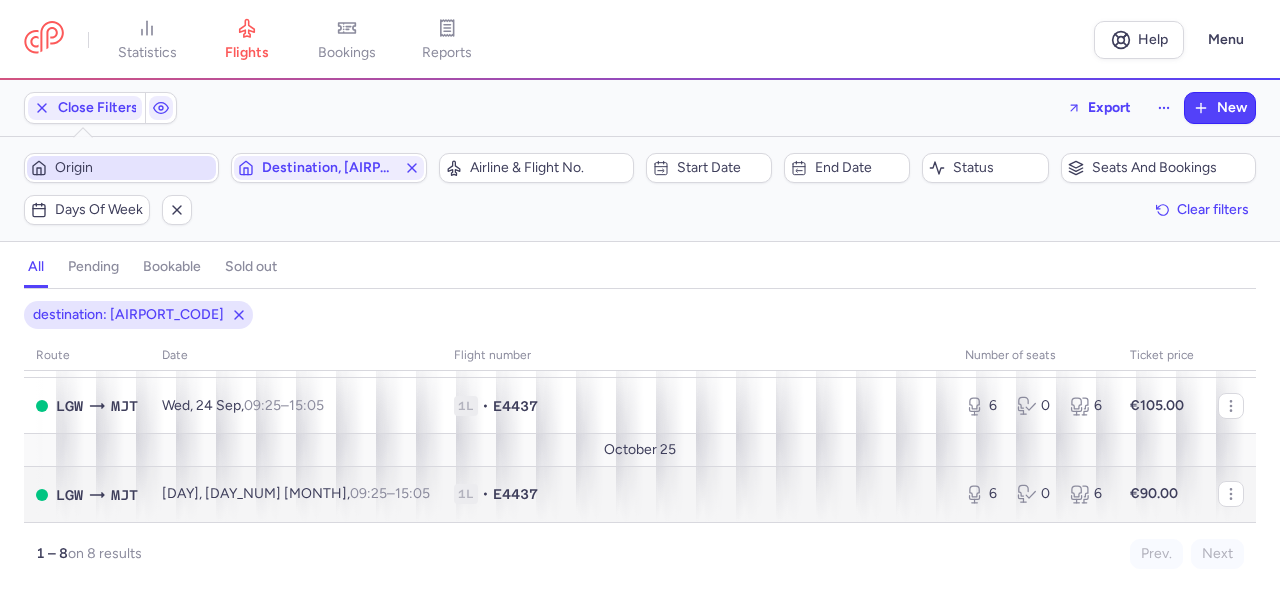 scroll, scrollTop: 198, scrollLeft: 0, axis: vertical 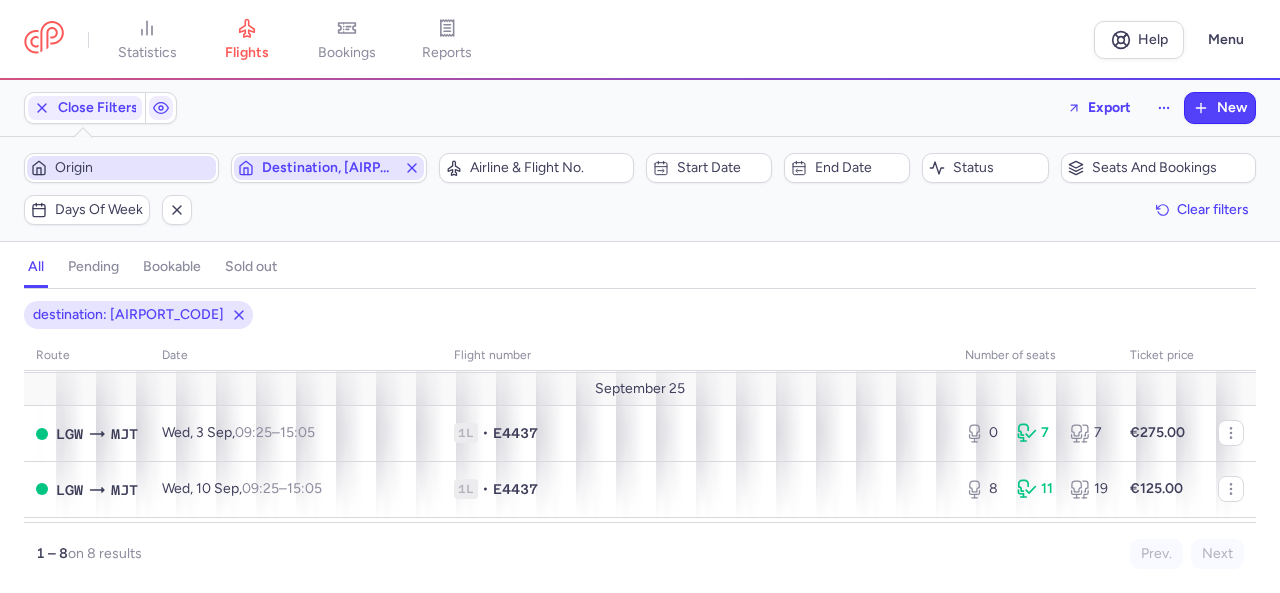 click 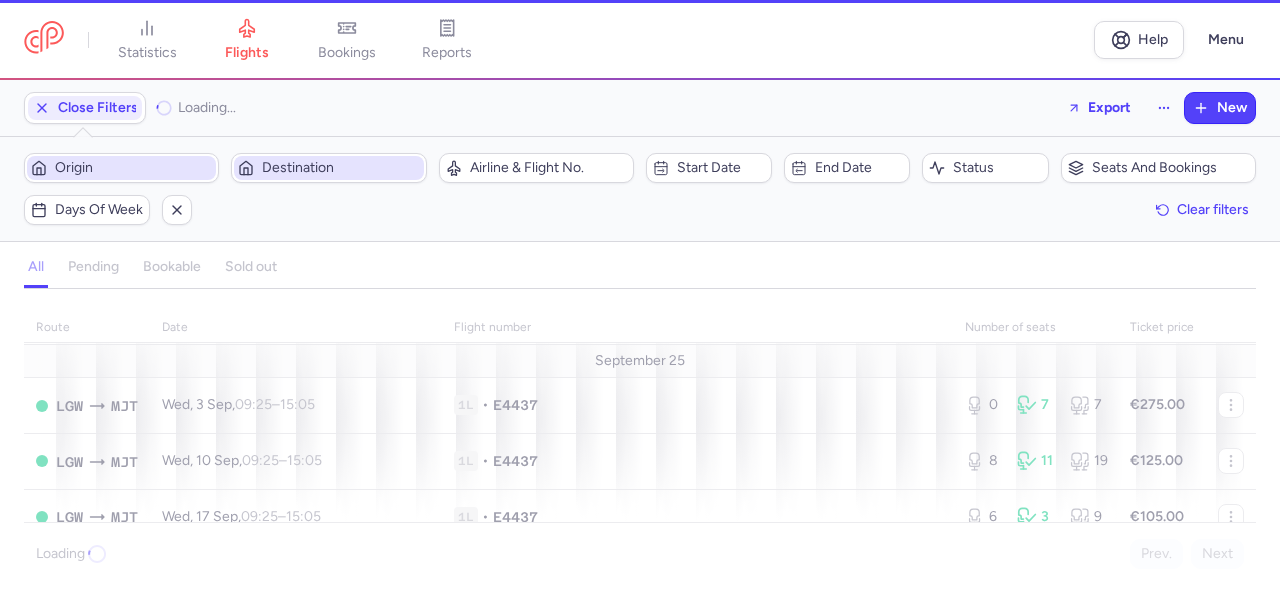 click on "Origin" at bounding box center [133, 168] 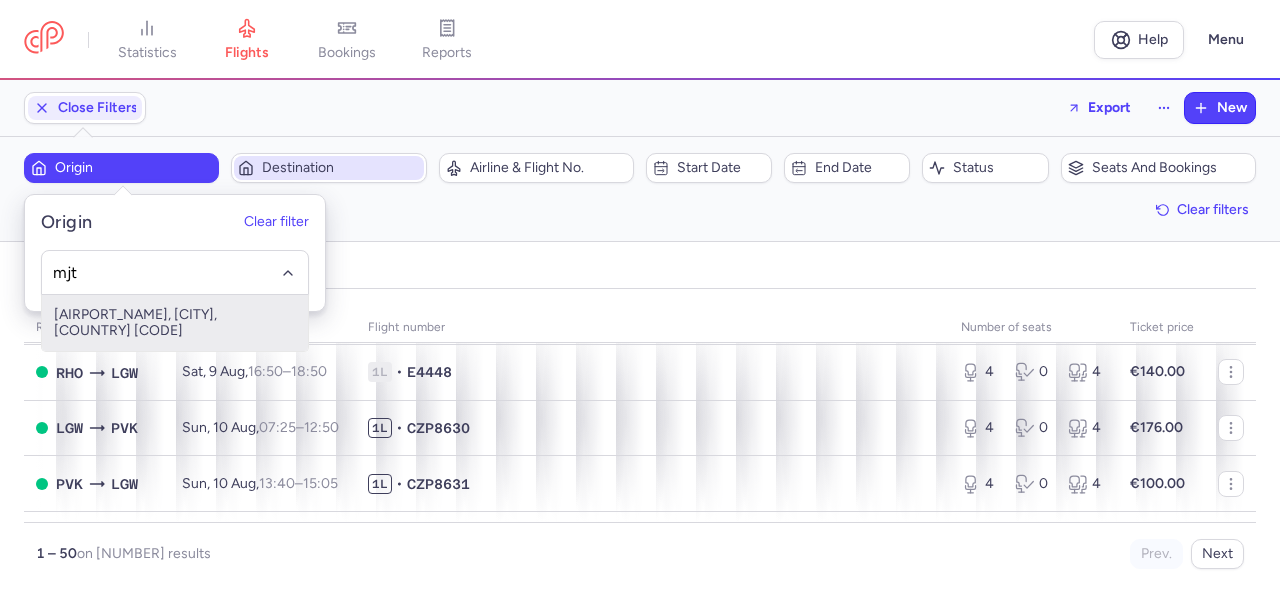 click on "[AIRPORT_NAME], [CITY], [COUNTRY] [CODE]" at bounding box center [175, 323] 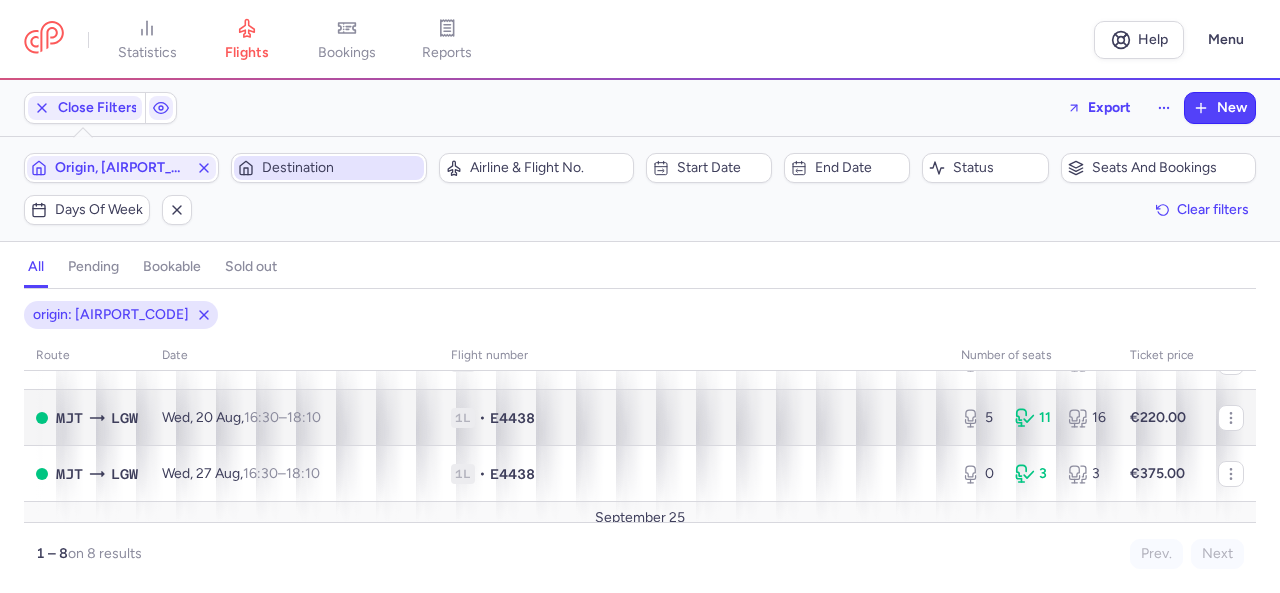 scroll, scrollTop: 0, scrollLeft: 0, axis: both 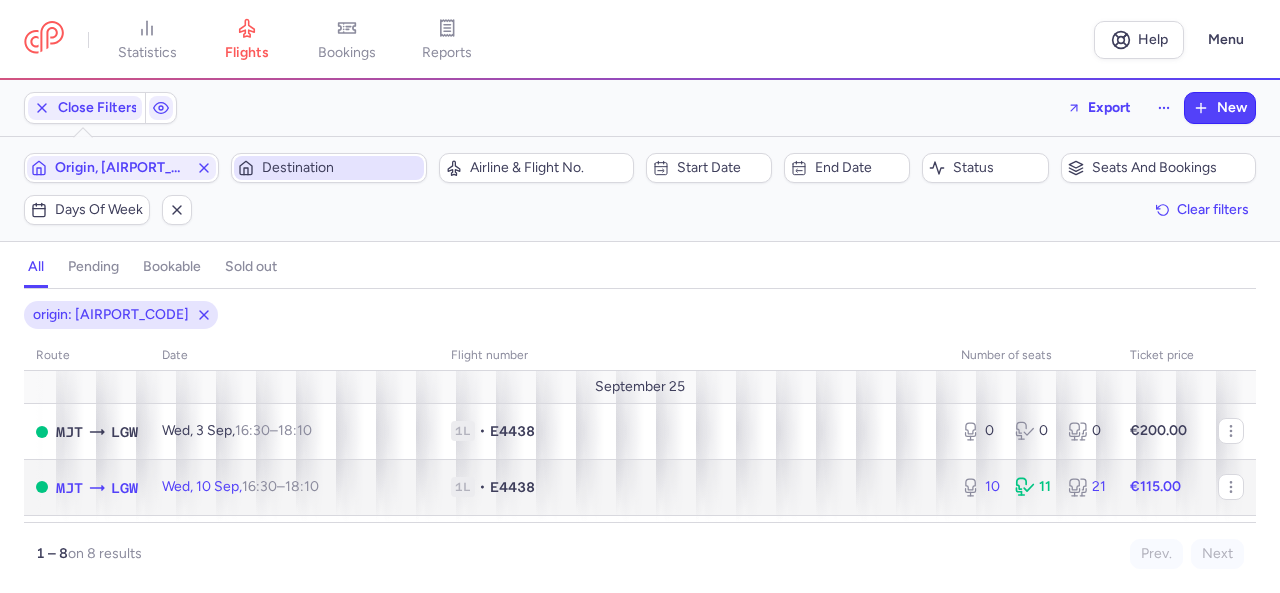 click on "[NUMBER] [NUMBER] [NUMBER]" at bounding box center (1033, 487) 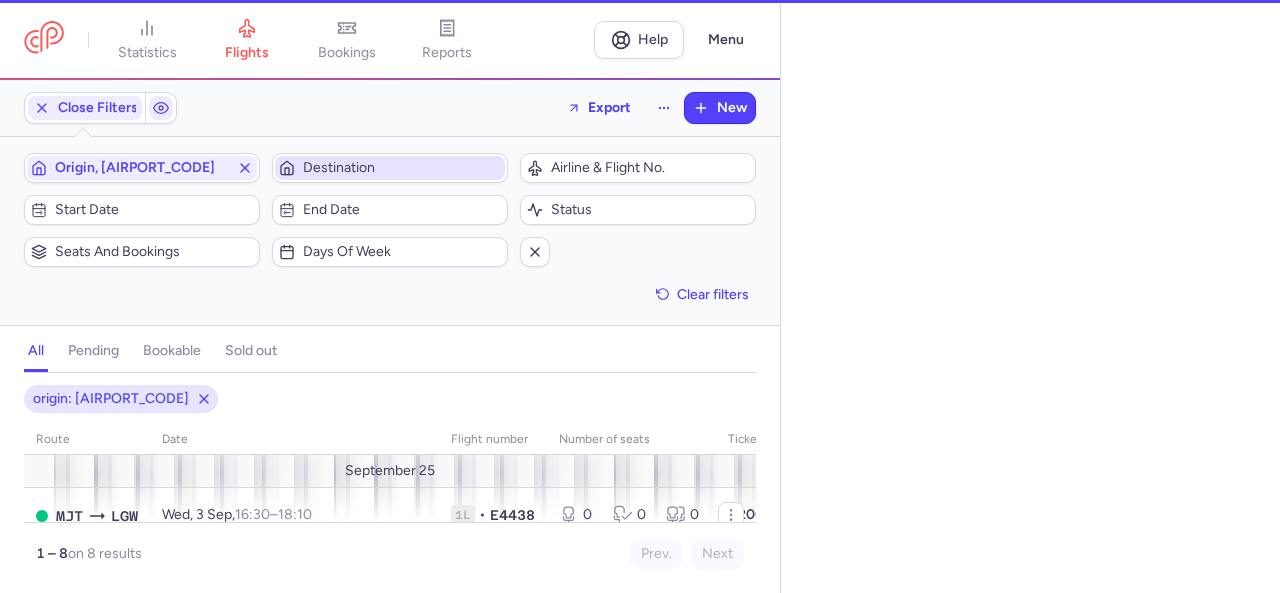 select on "days" 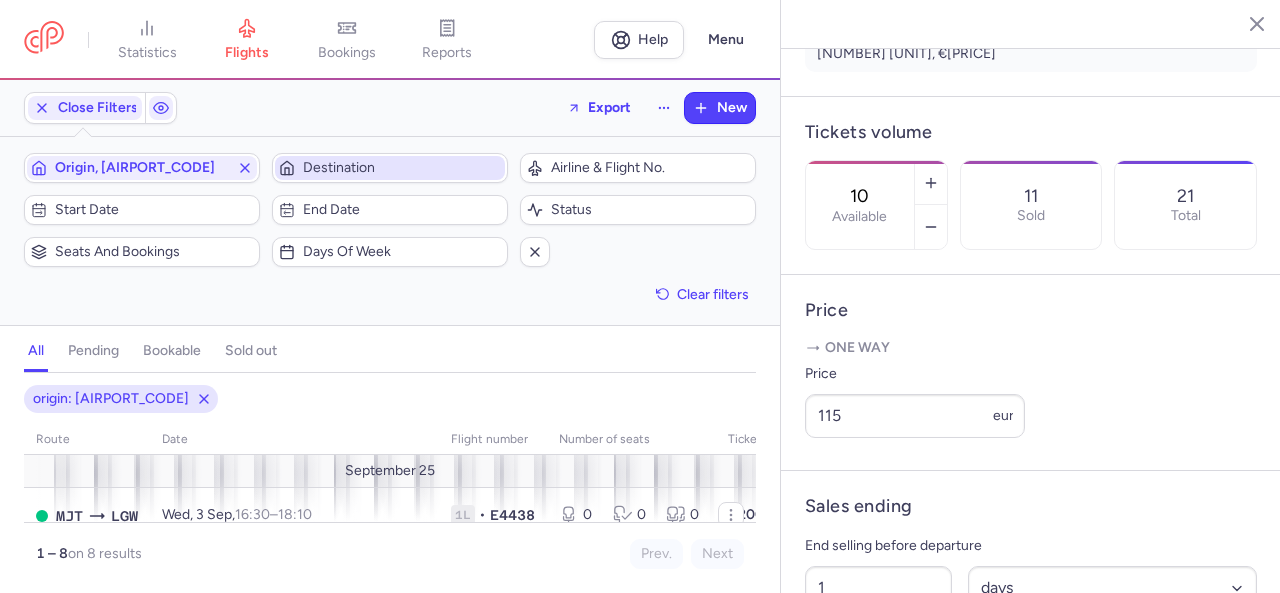 scroll, scrollTop: 600, scrollLeft: 0, axis: vertical 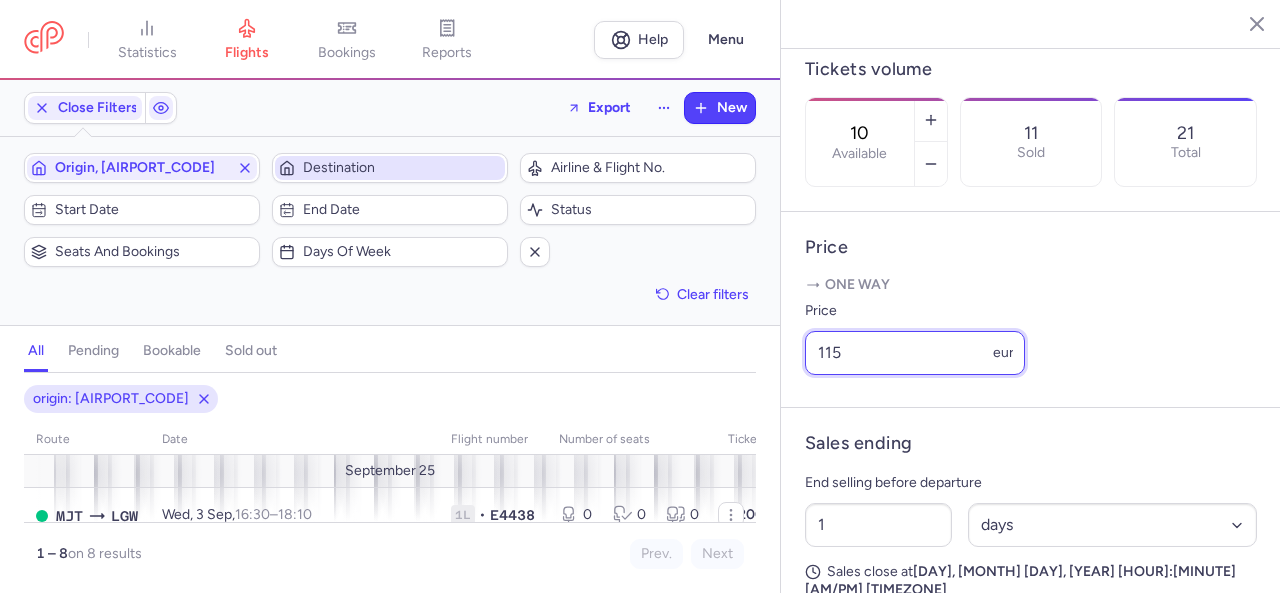 click on "115" at bounding box center (915, 353) 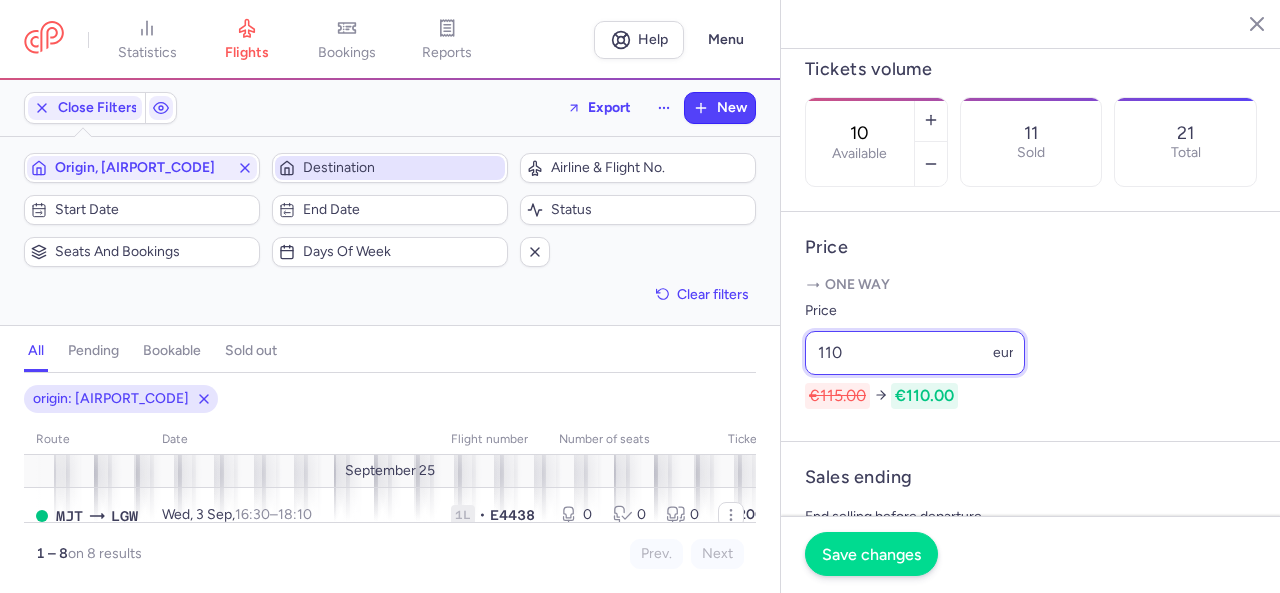 type on "110" 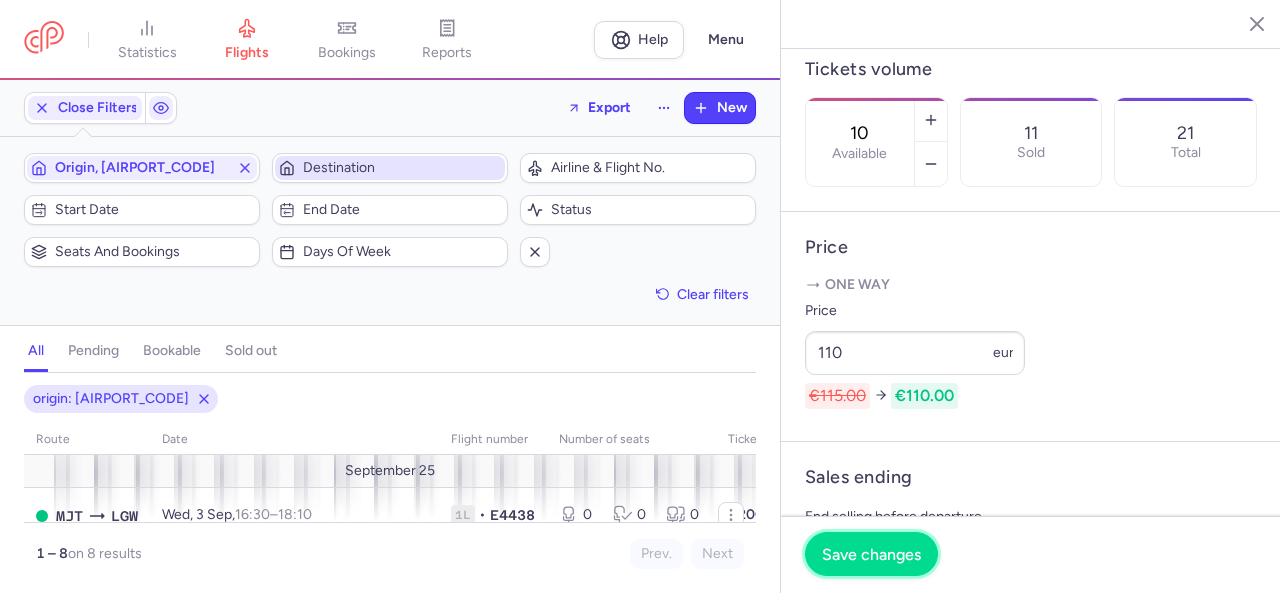click on "Save changes" at bounding box center [871, 554] 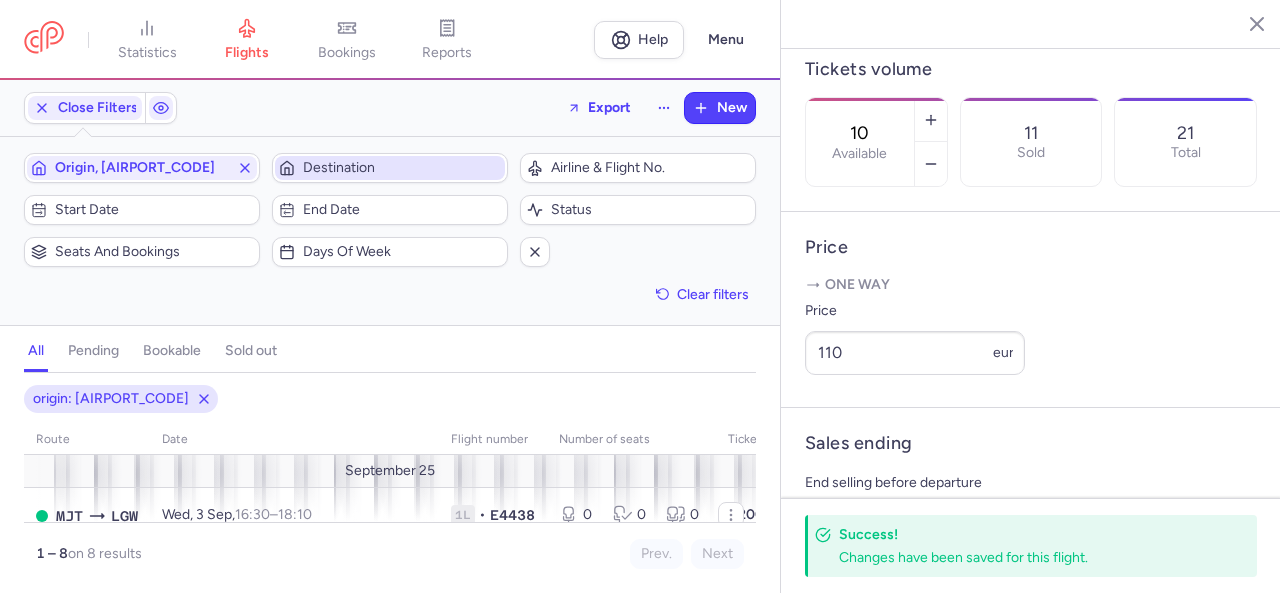 click 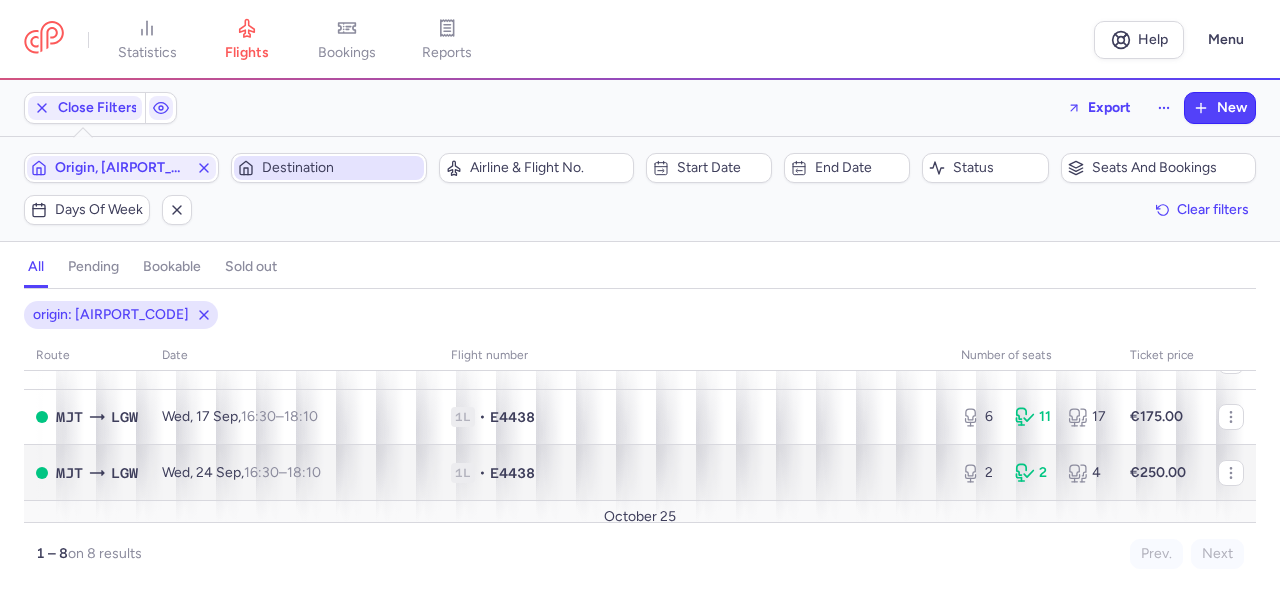 scroll, scrollTop: 298, scrollLeft: 0, axis: vertical 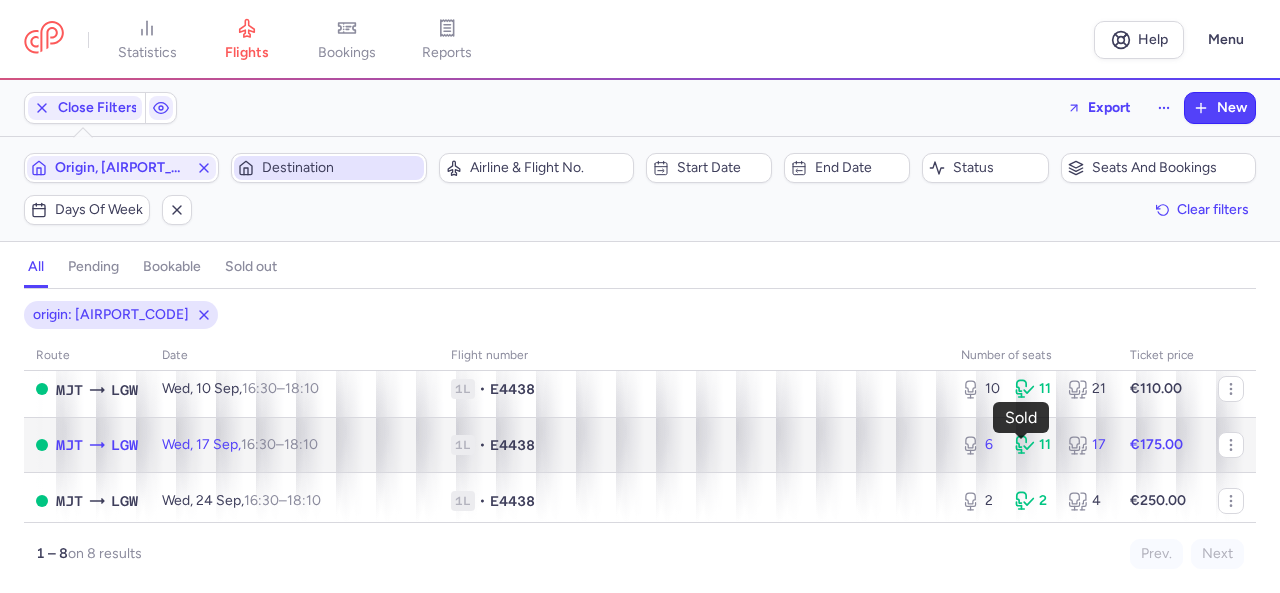 click 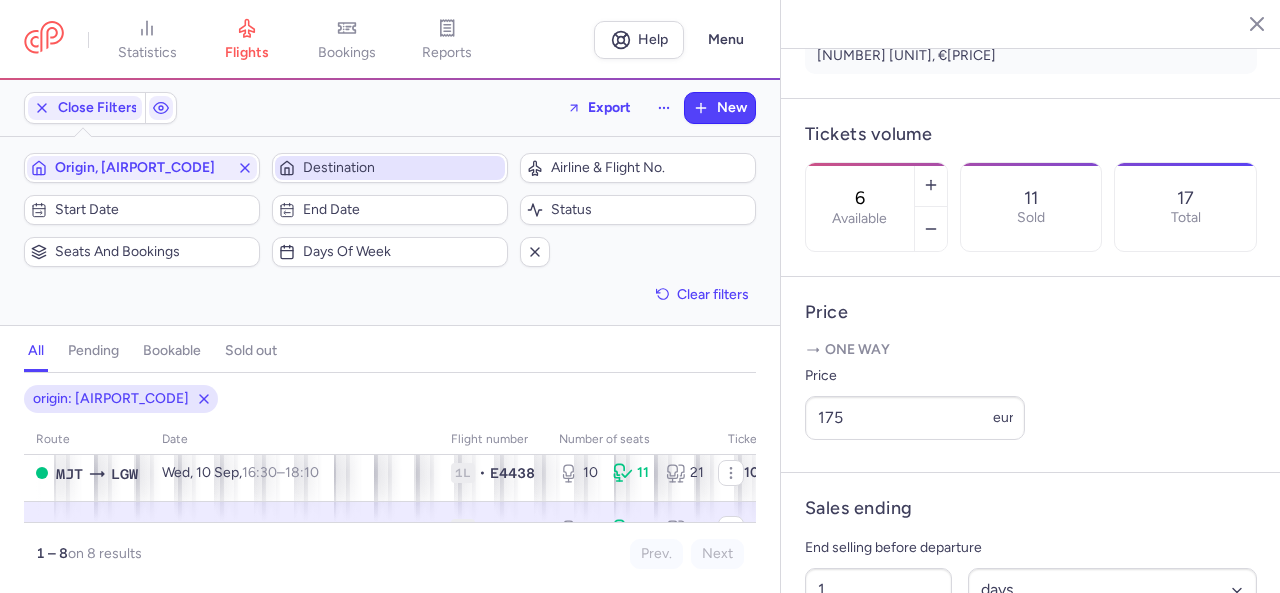 scroll, scrollTop: 600, scrollLeft: 0, axis: vertical 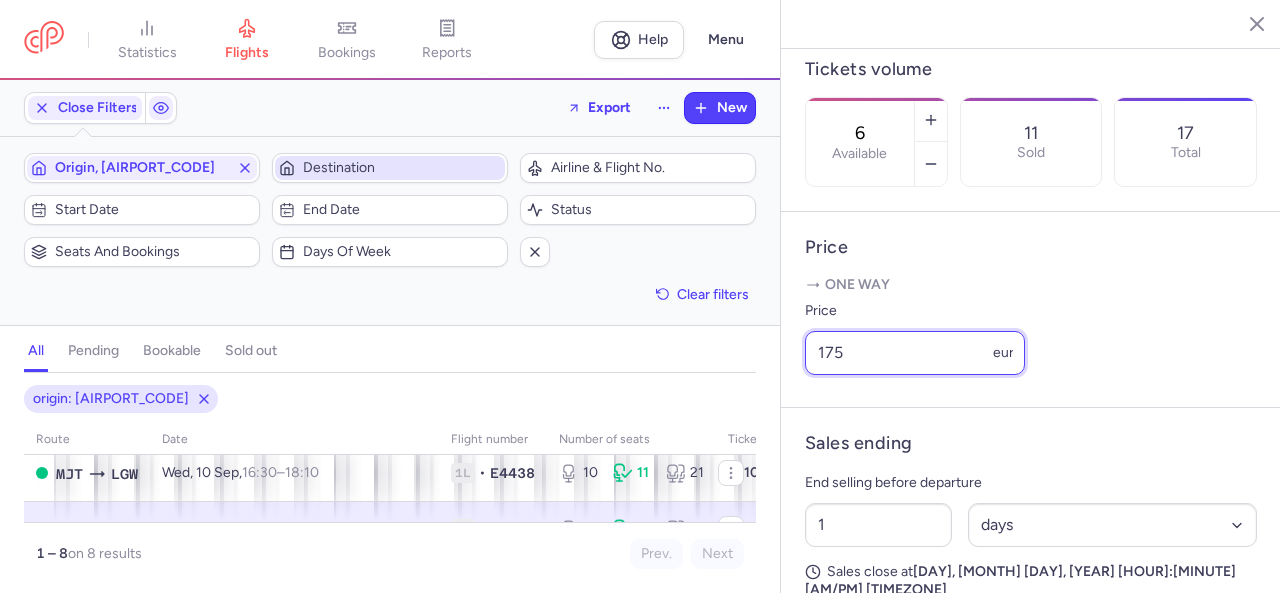 click on "175" at bounding box center [915, 353] 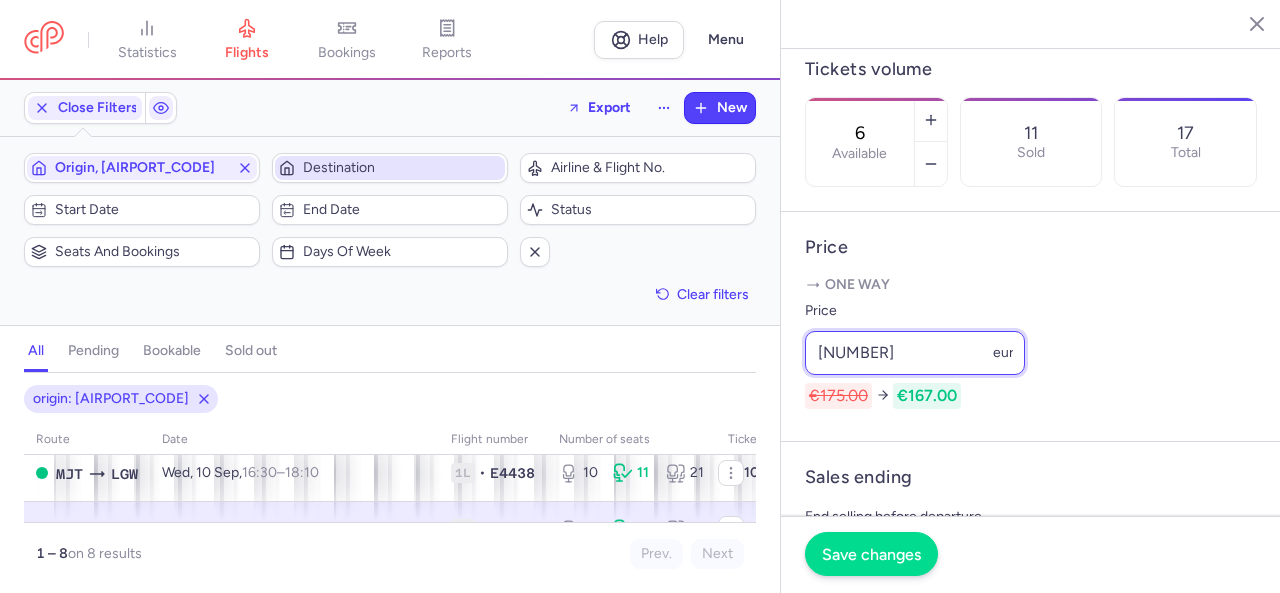 type on "[NUMBER]" 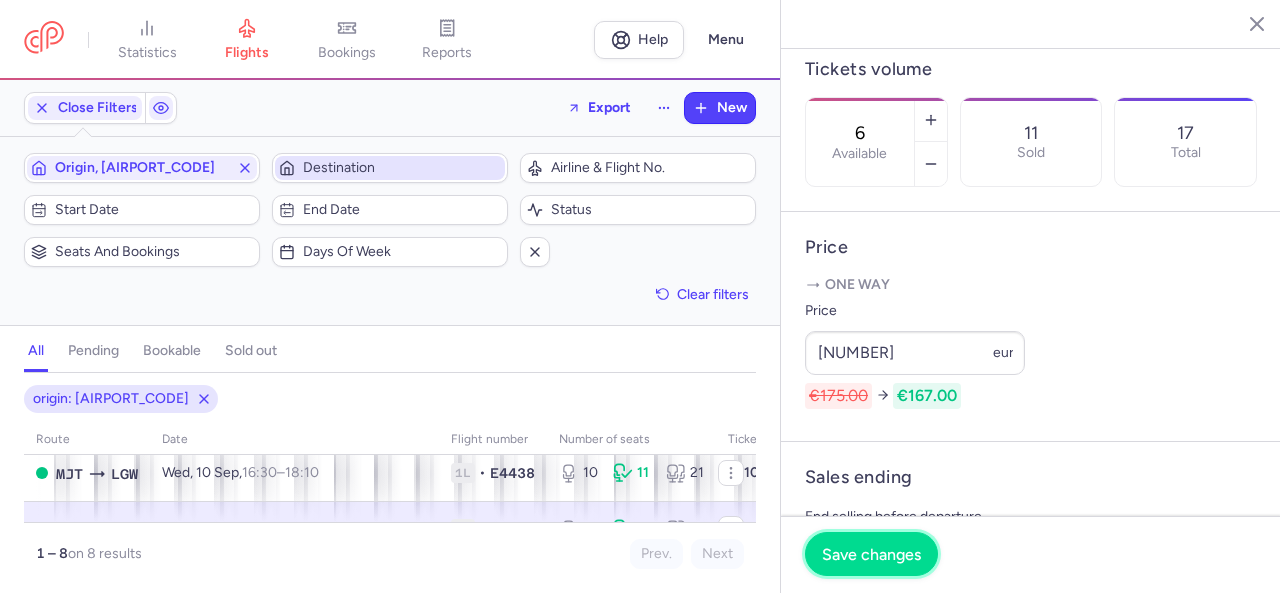 click on "Save changes" at bounding box center [871, 554] 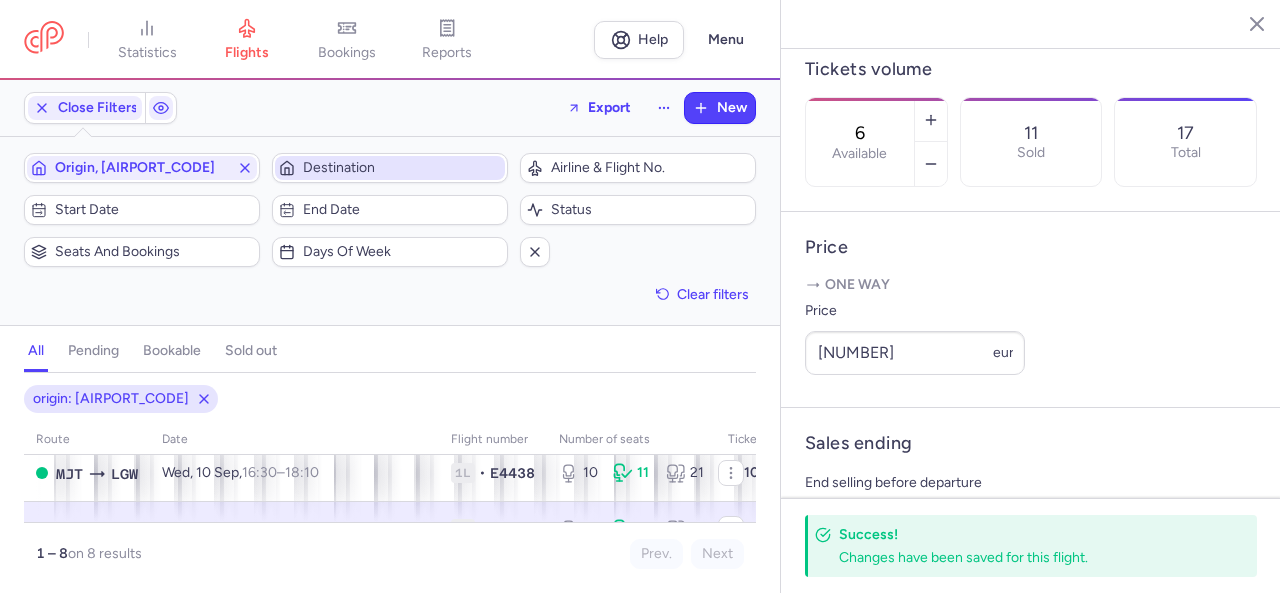click 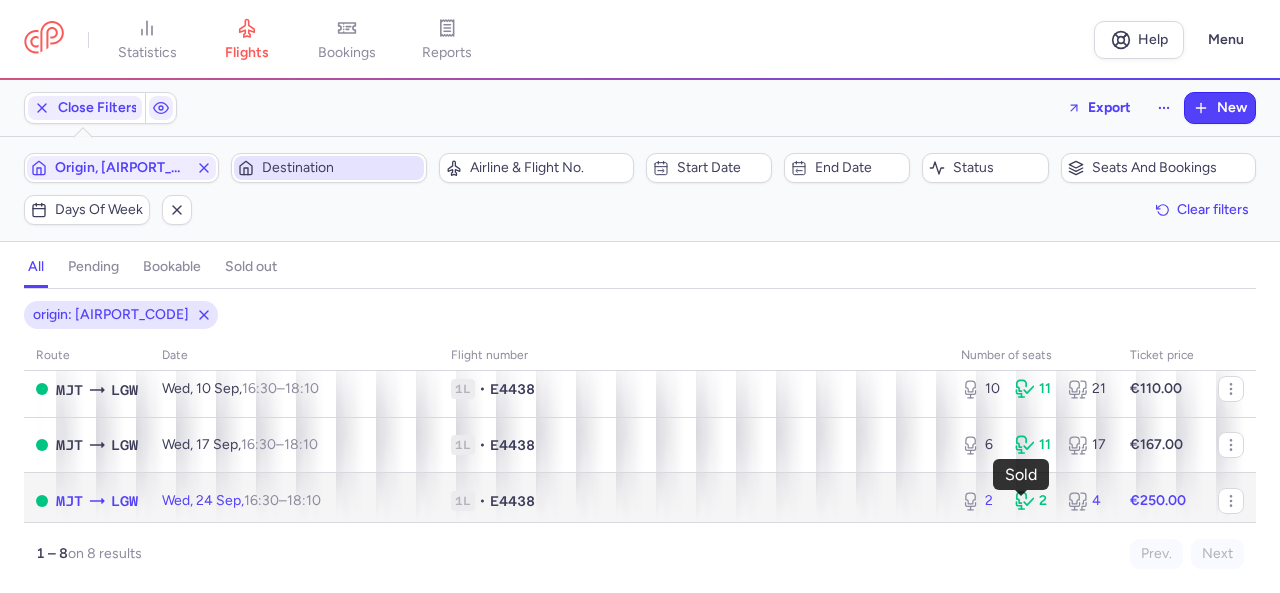 click 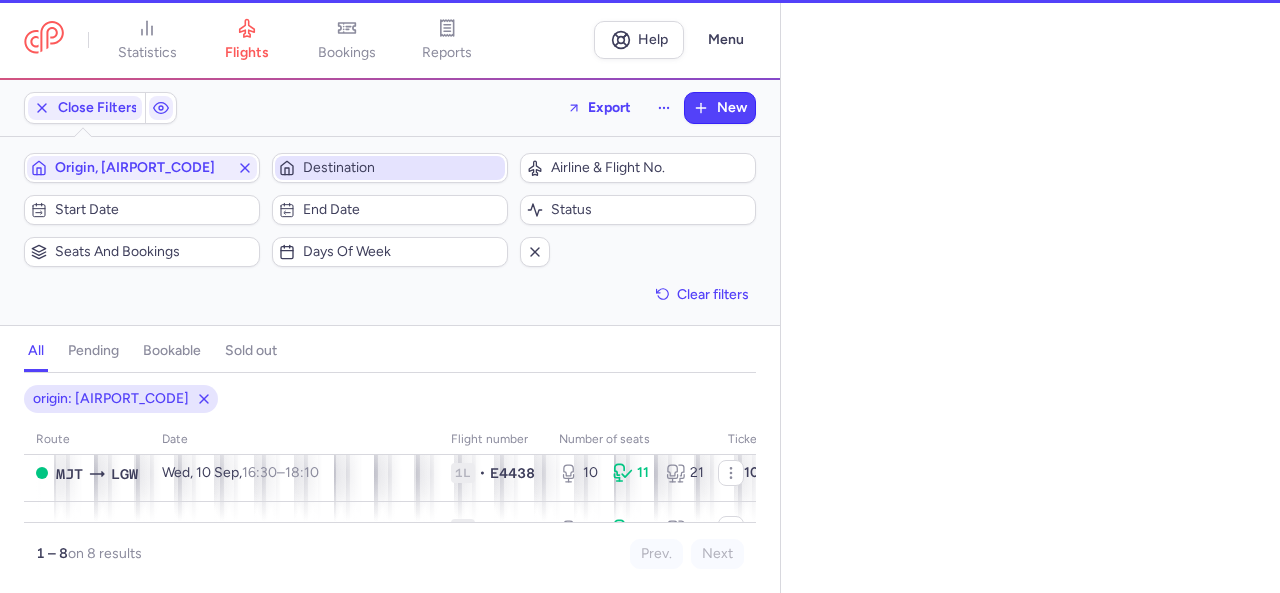 select on "days" 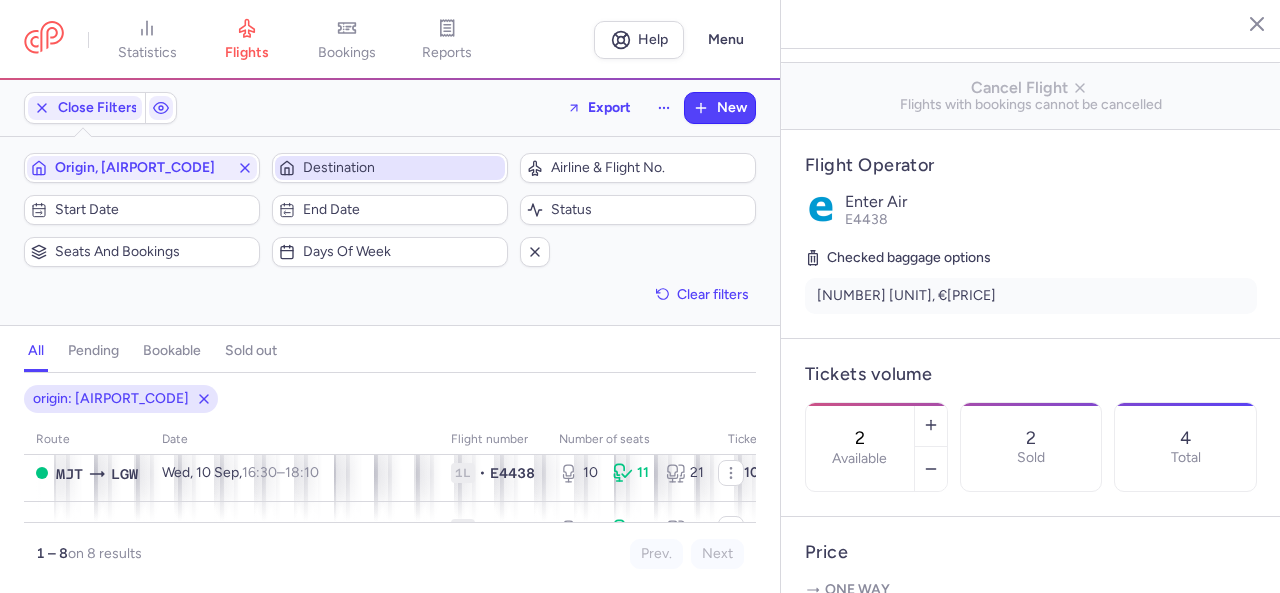 scroll, scrollTop: 500, scrollLeft: 0, axis: vertical 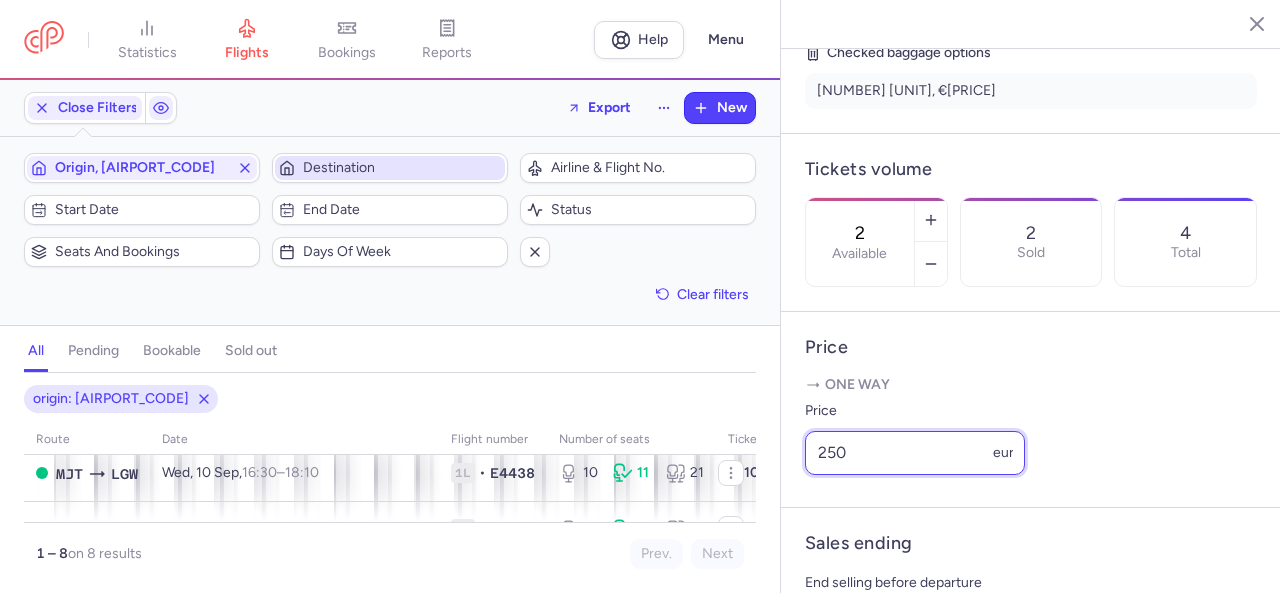 click on "250" at bounding box center [915, 453] 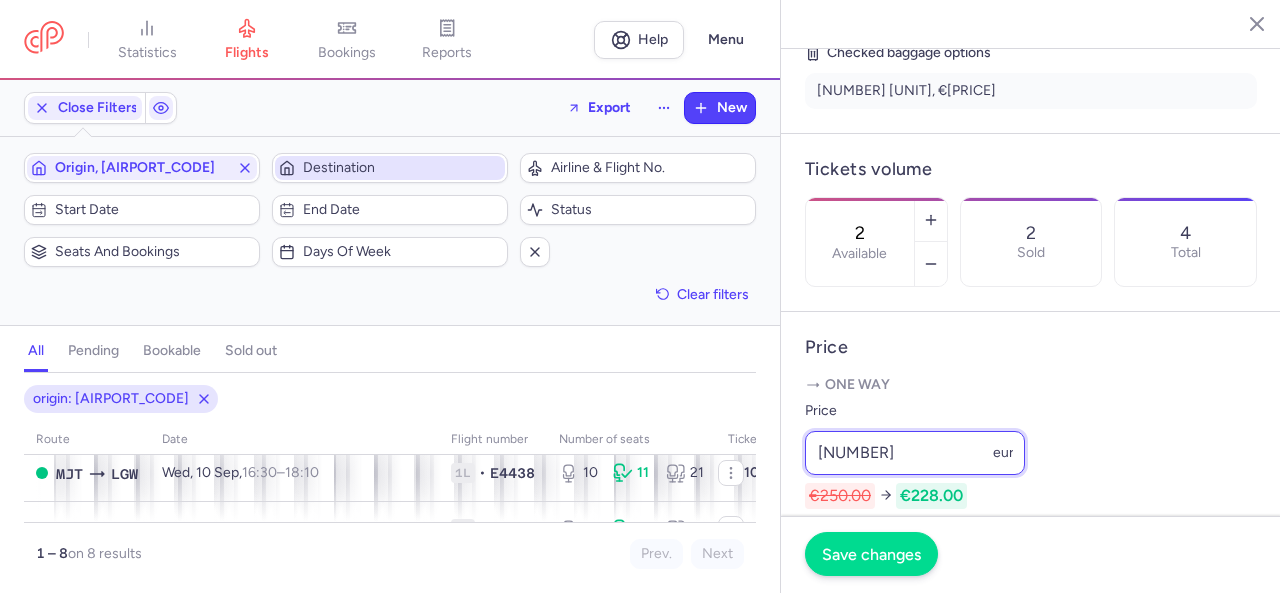 type on "[NUMBER]" 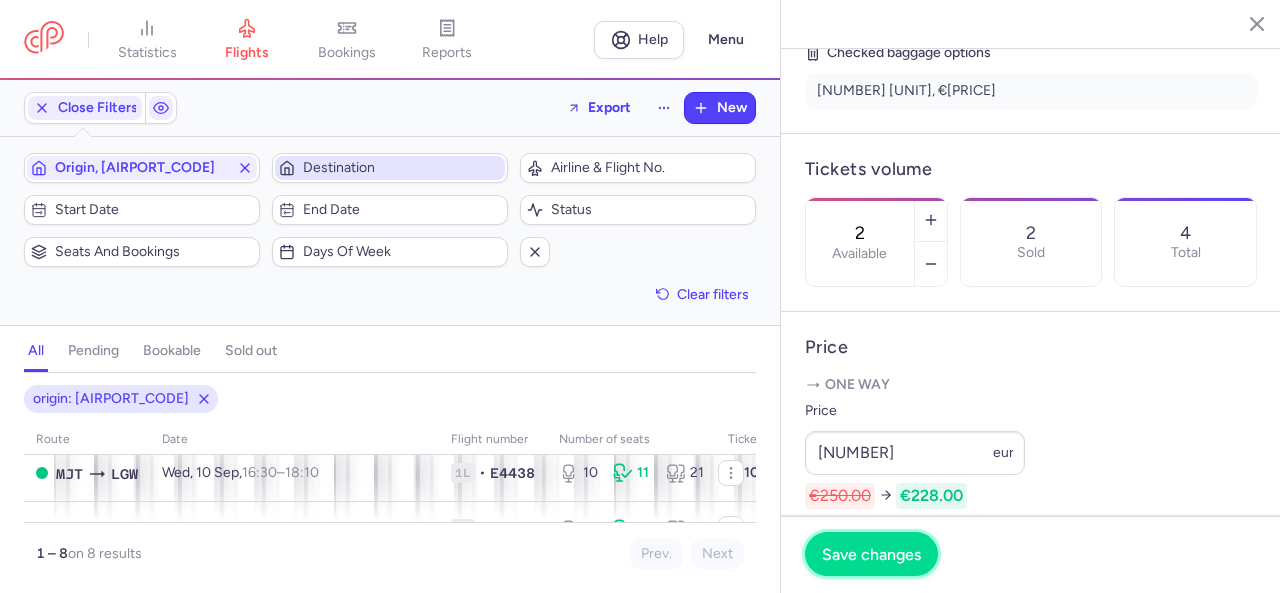 click on "Save changes" at bounding box center [871, 554] 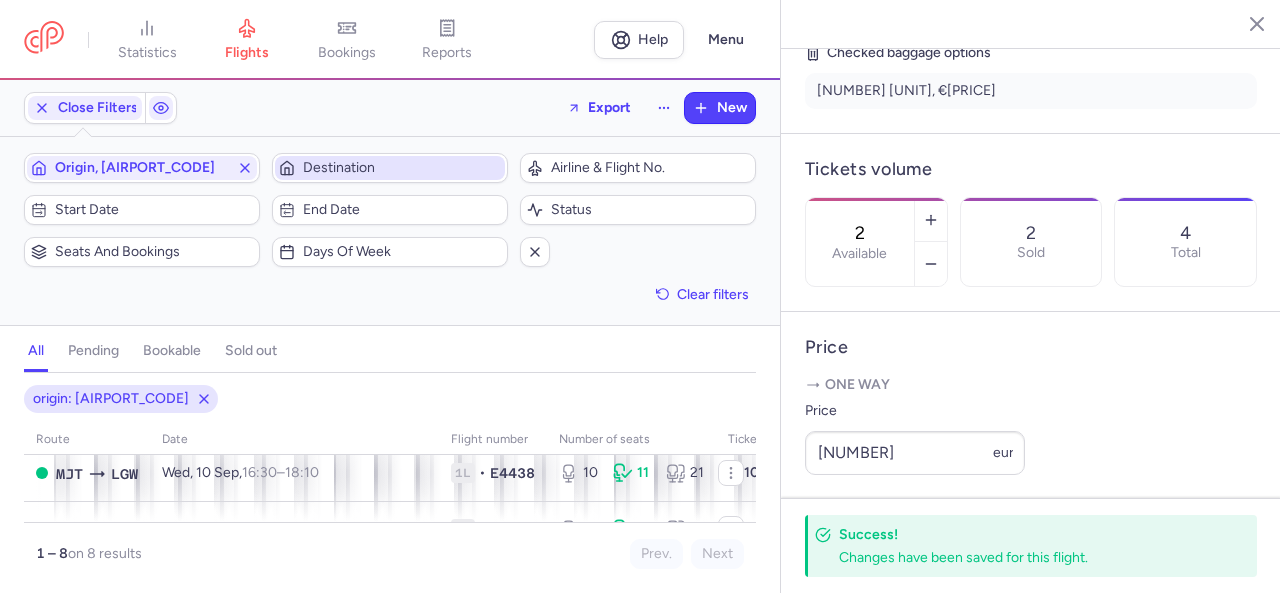click at bounding box center (1242, 23) 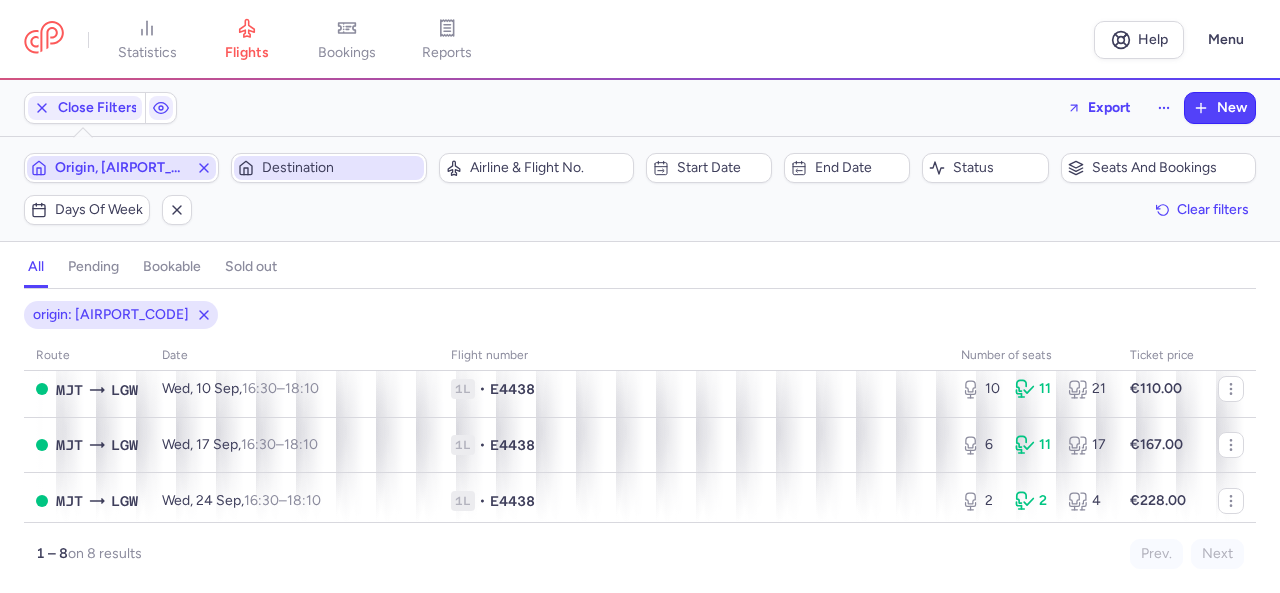 click 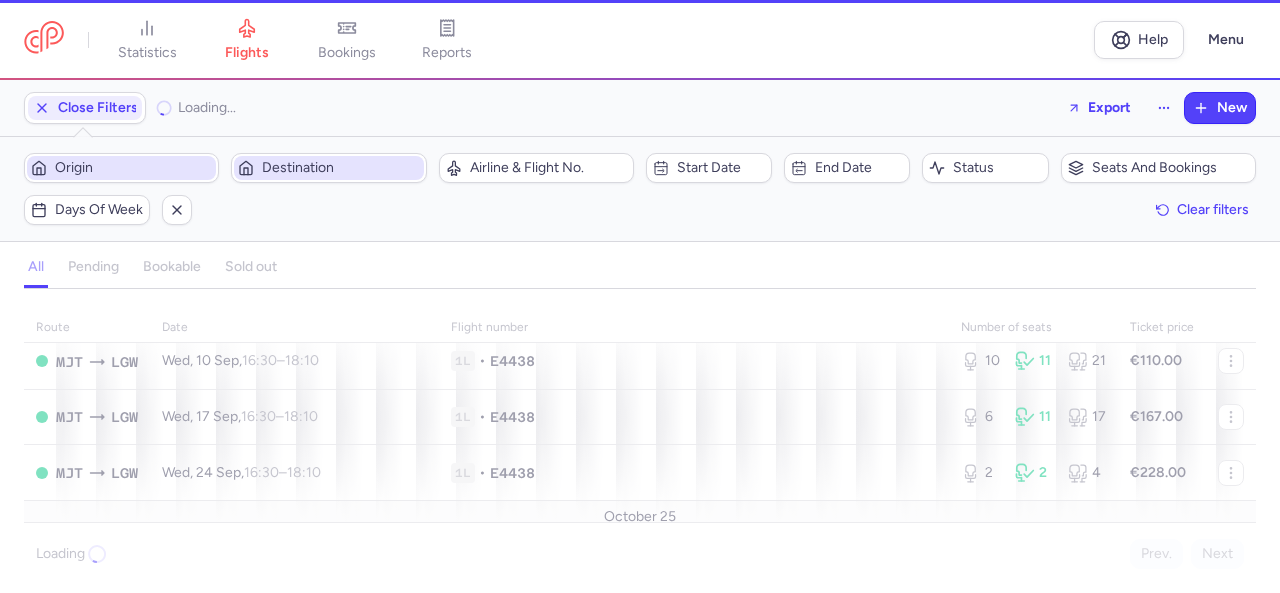 click on "Destination" at bounding box center (340, 168) 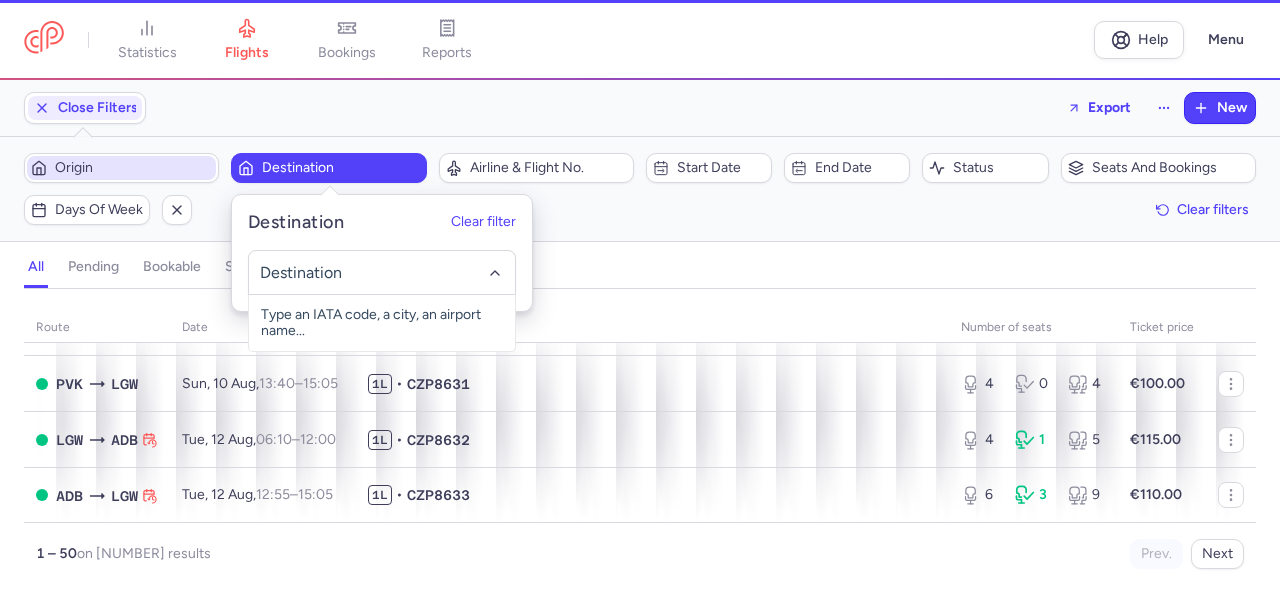scroll, scrollTop: 322, scrollLeft: 0, axis: vertical 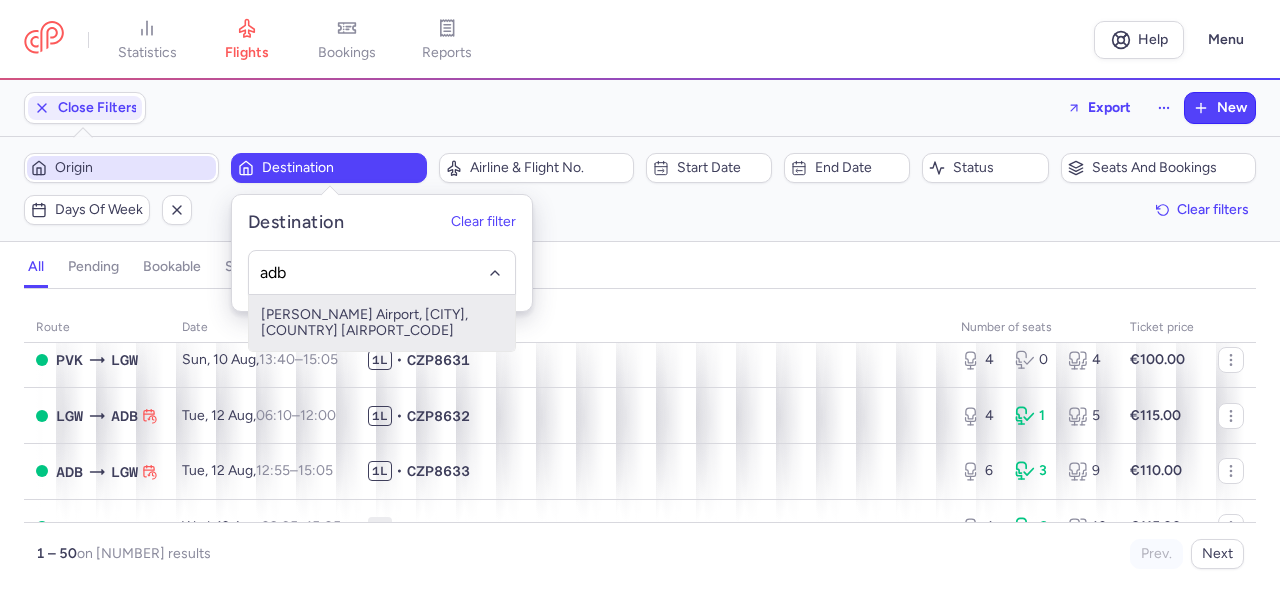 click on "[PERSON_NAME] Airport, [CITY], [COUNTRY] [AIRPORT_CODE]" at bounding box center [382, 323] 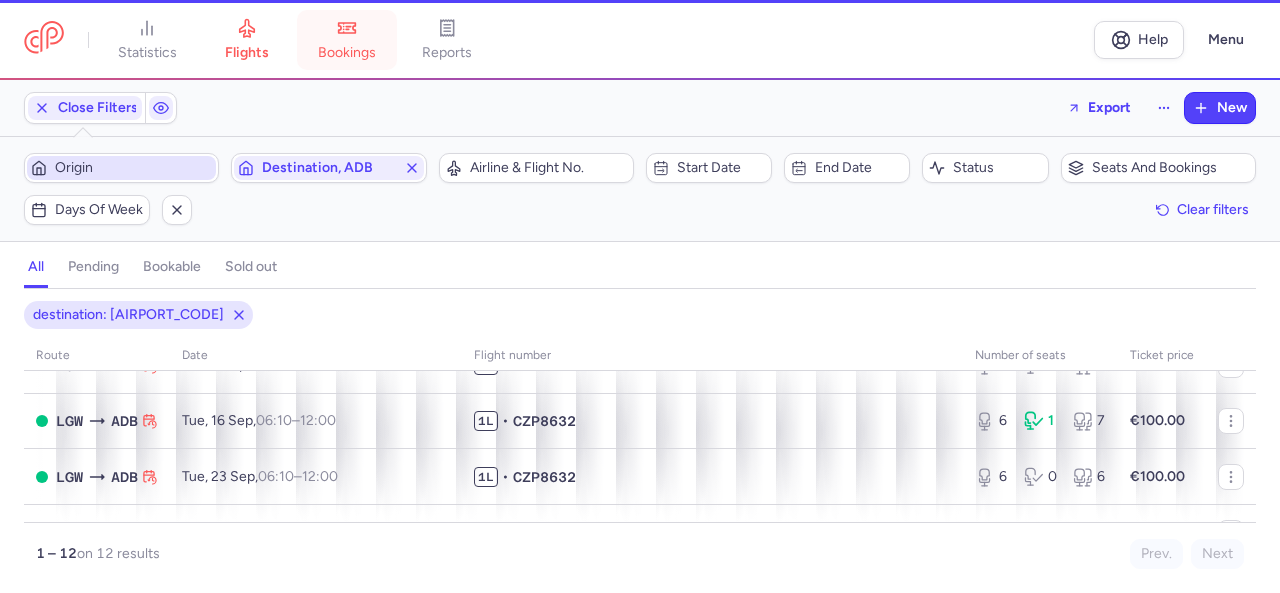 scroll, scrollTop: 298, scrollLeft: 0, axis: vertical 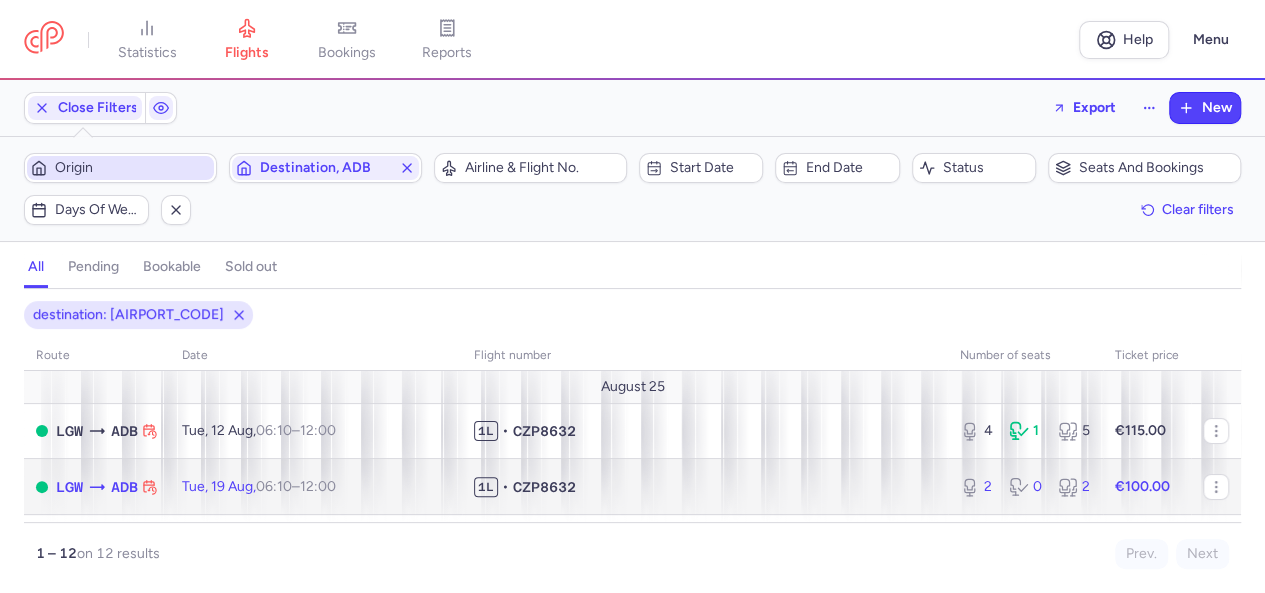 click on "2 0 2" at bounding box center (1025, 487) 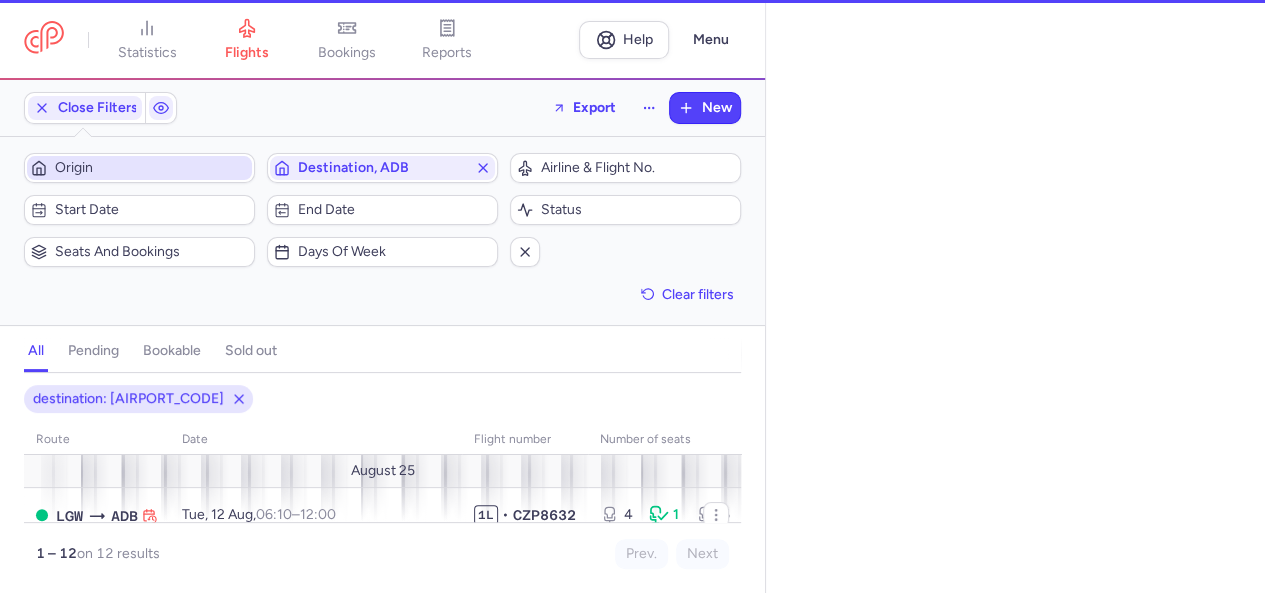 select on "days" 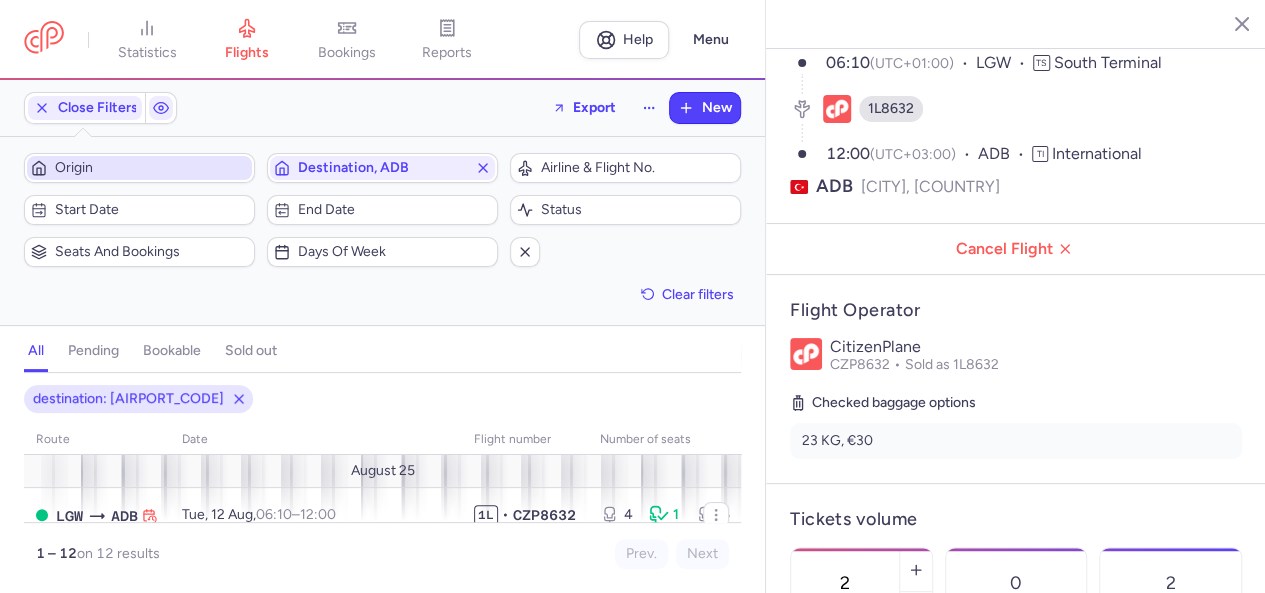 scroll, scrollTop: 200, scrollLeft: 0, axis: vertical 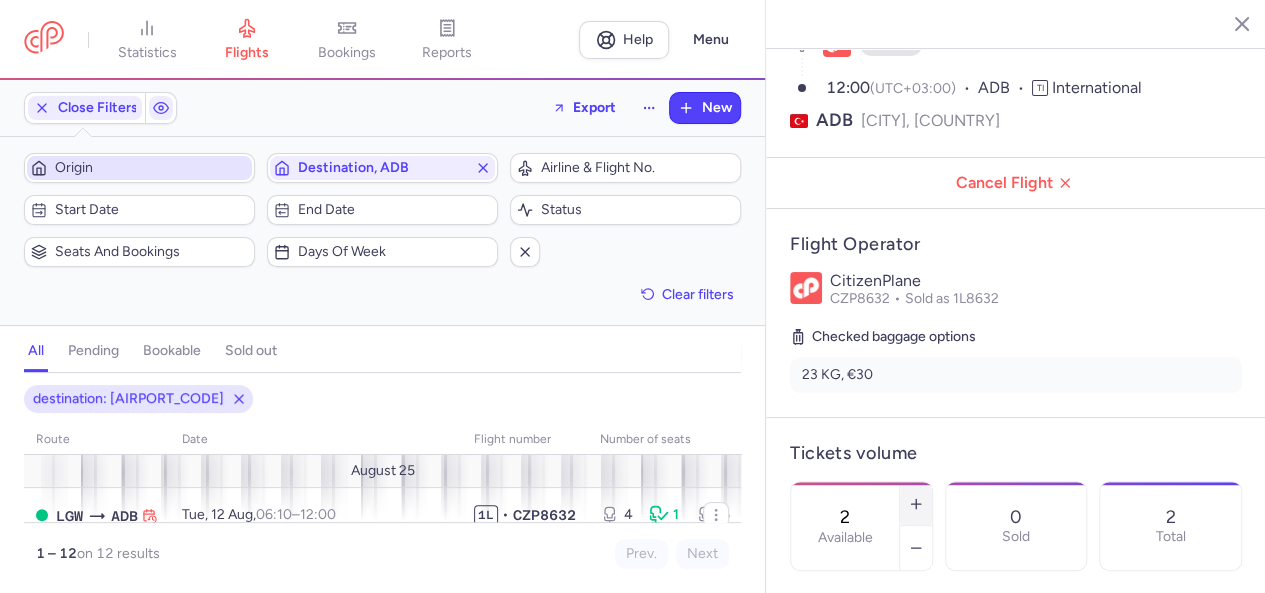 click 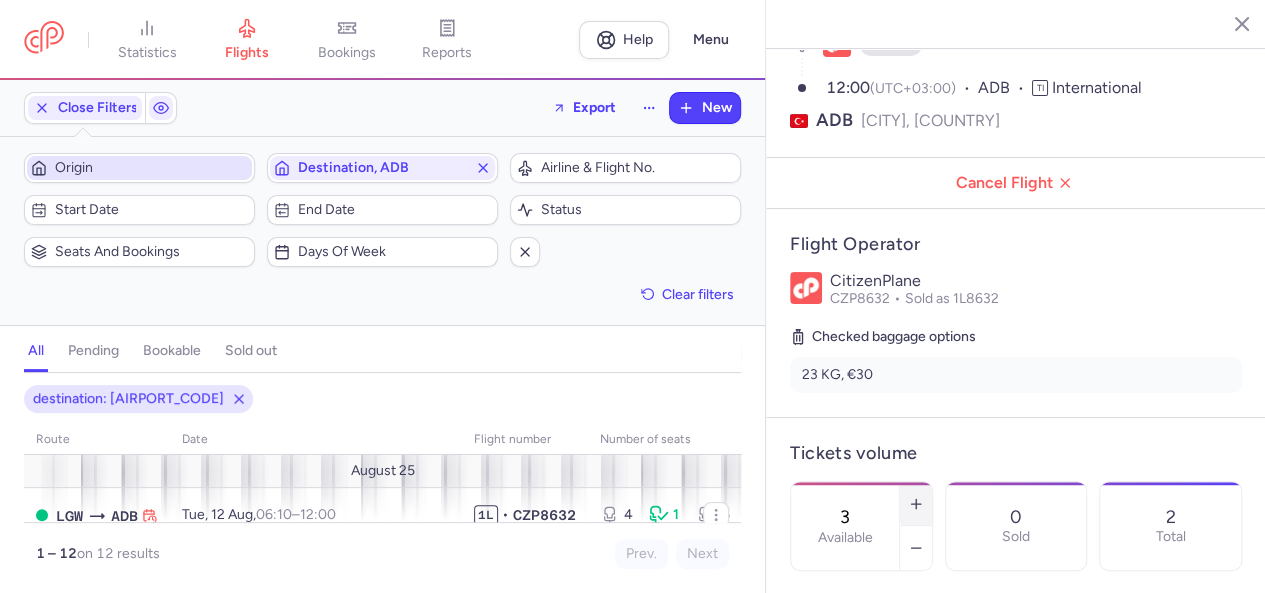 click 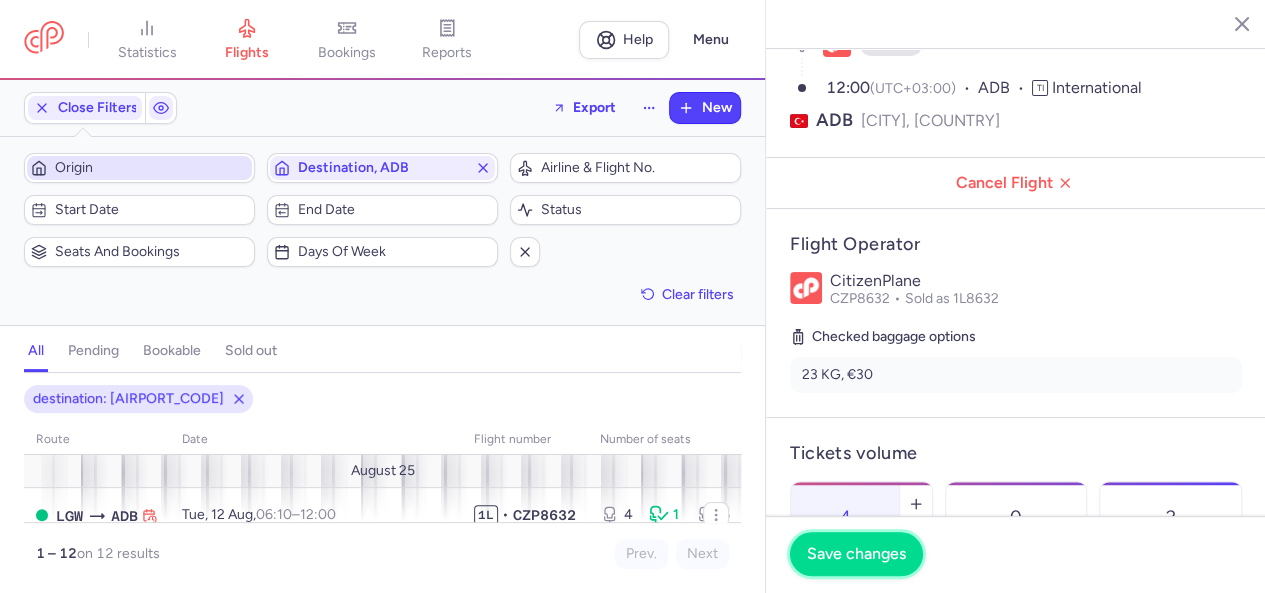 click on "Save changes" at bounding box center [856, 554] 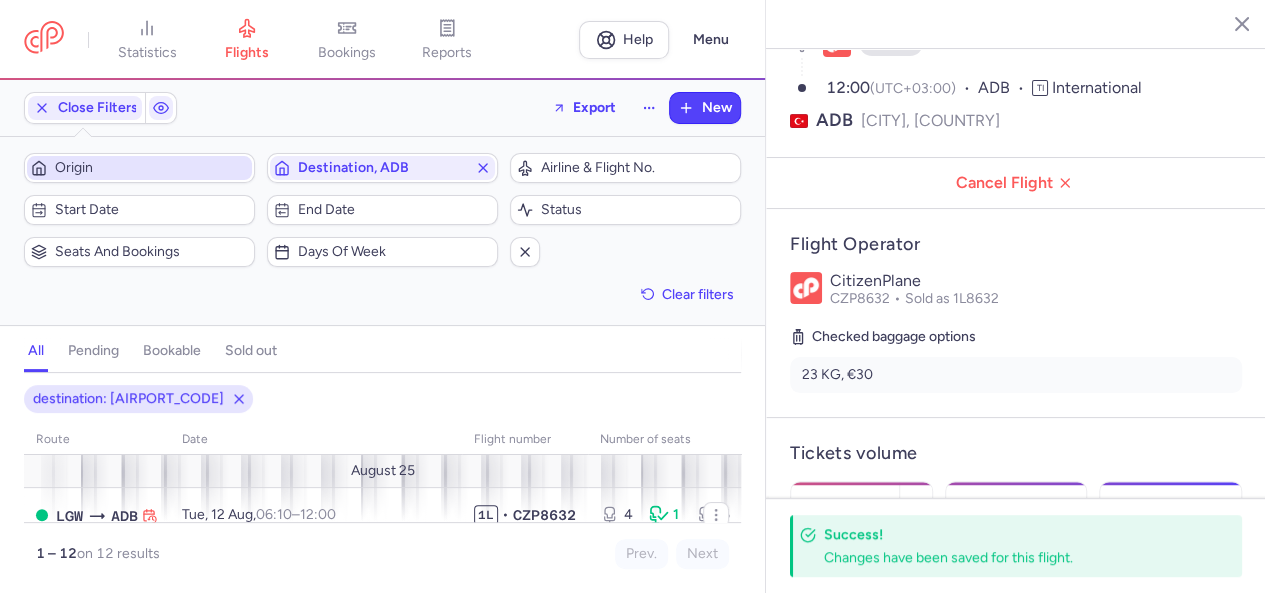 click 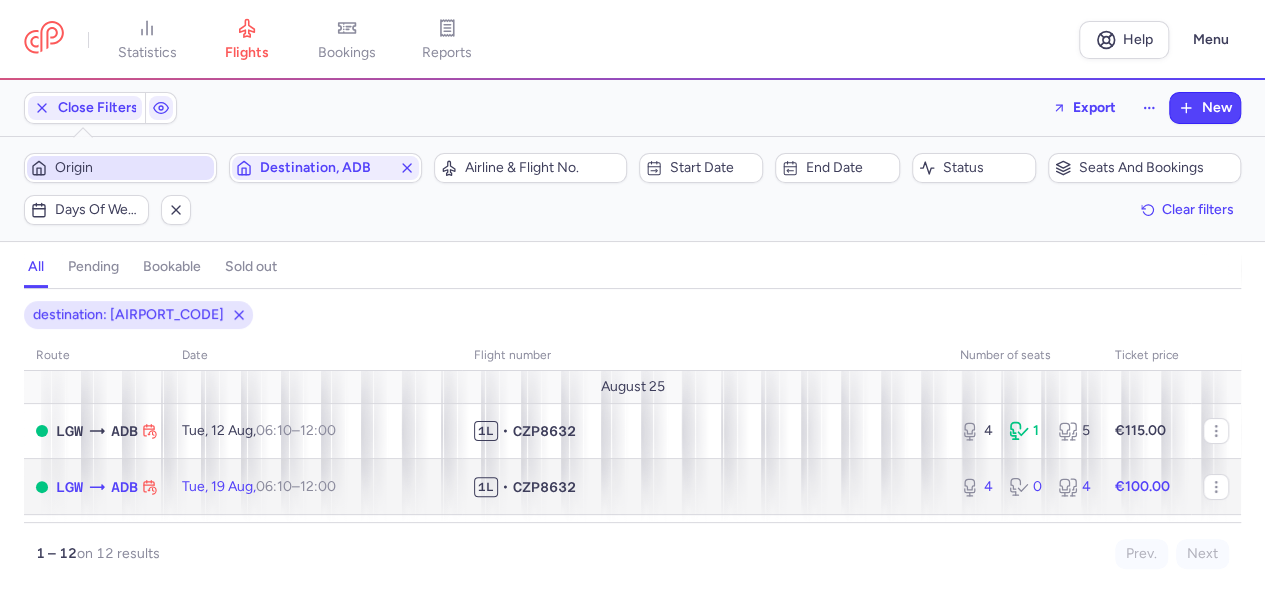 click on "4 0 4" at bounding box center (1025, 487) 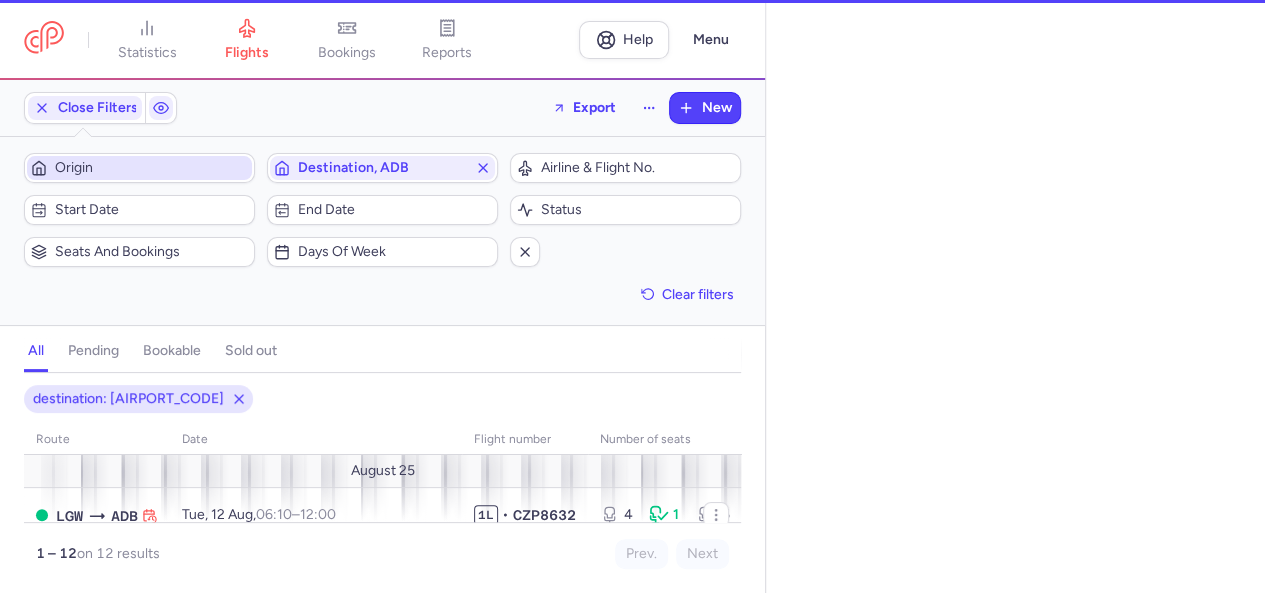 select on "days" 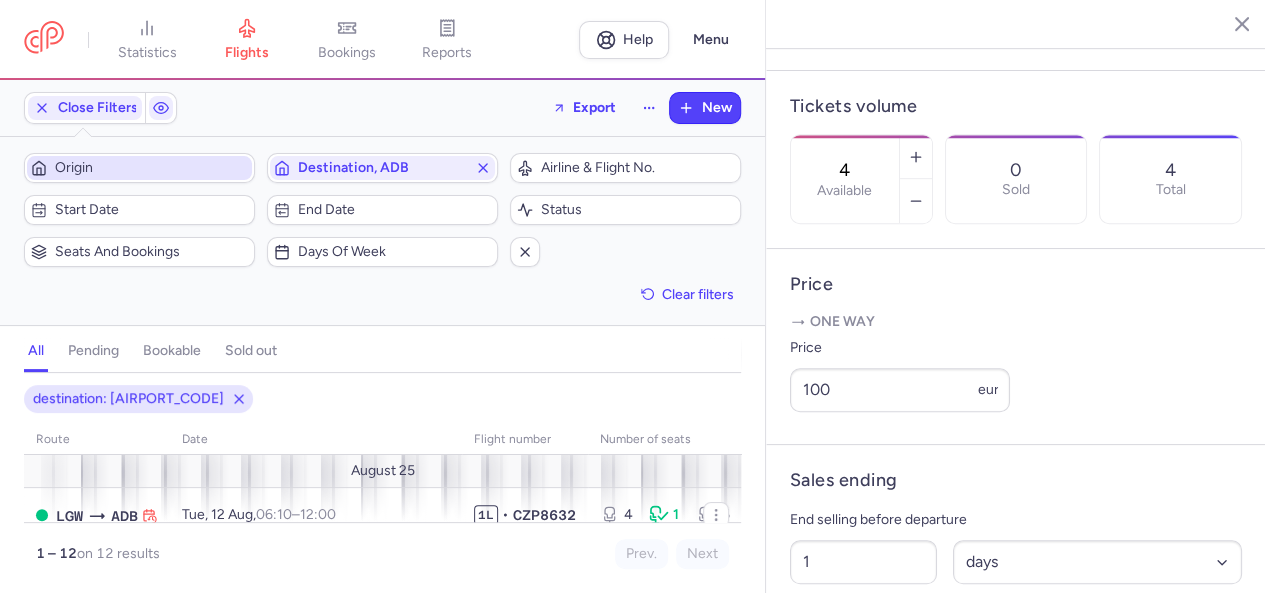 scroll, scrollTop: 600, scrollLeft: 0, axis: vertical 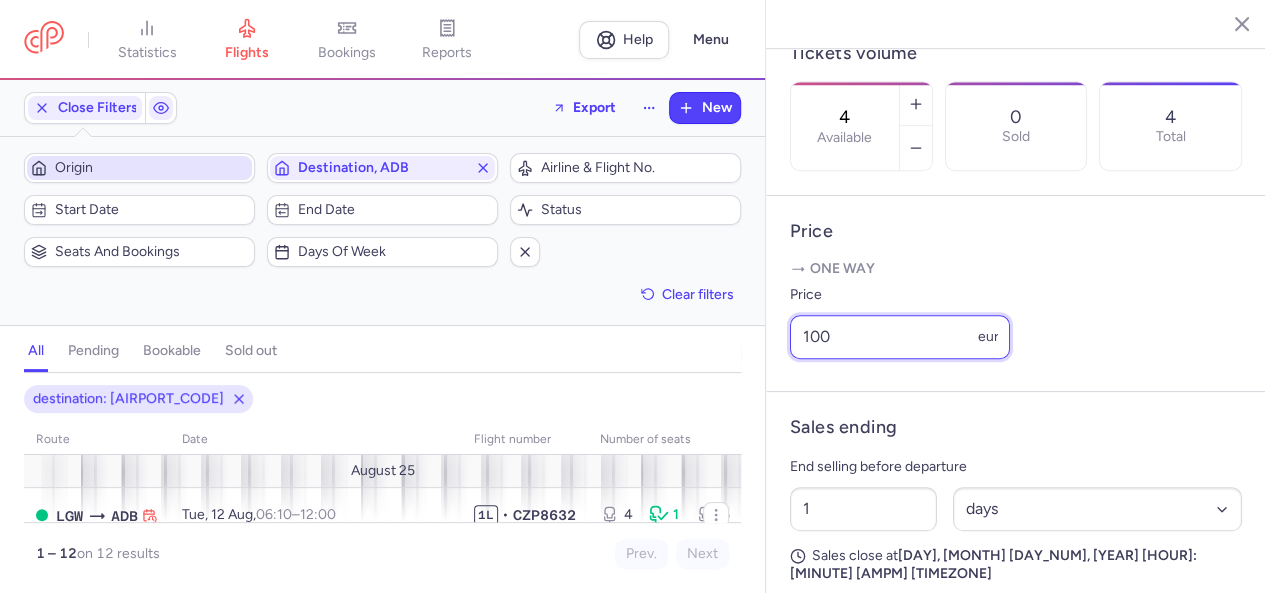 click on "100" at bounding box center (900, 337) 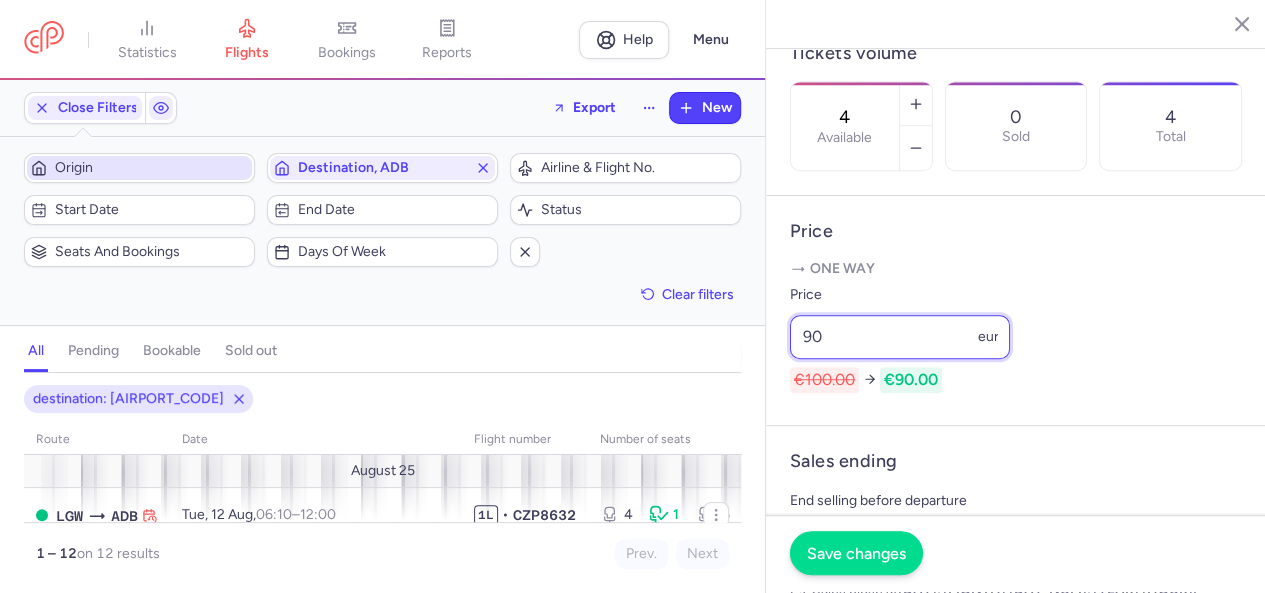 type on "90" 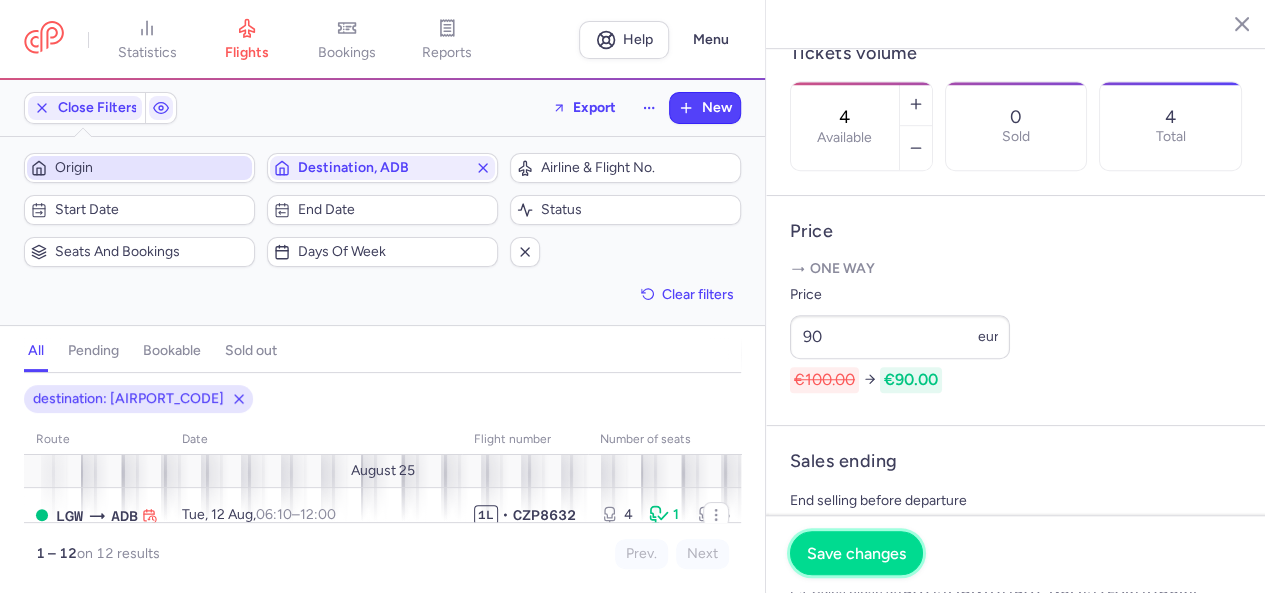 click on "Save changes" at bounding box center [856, 554] 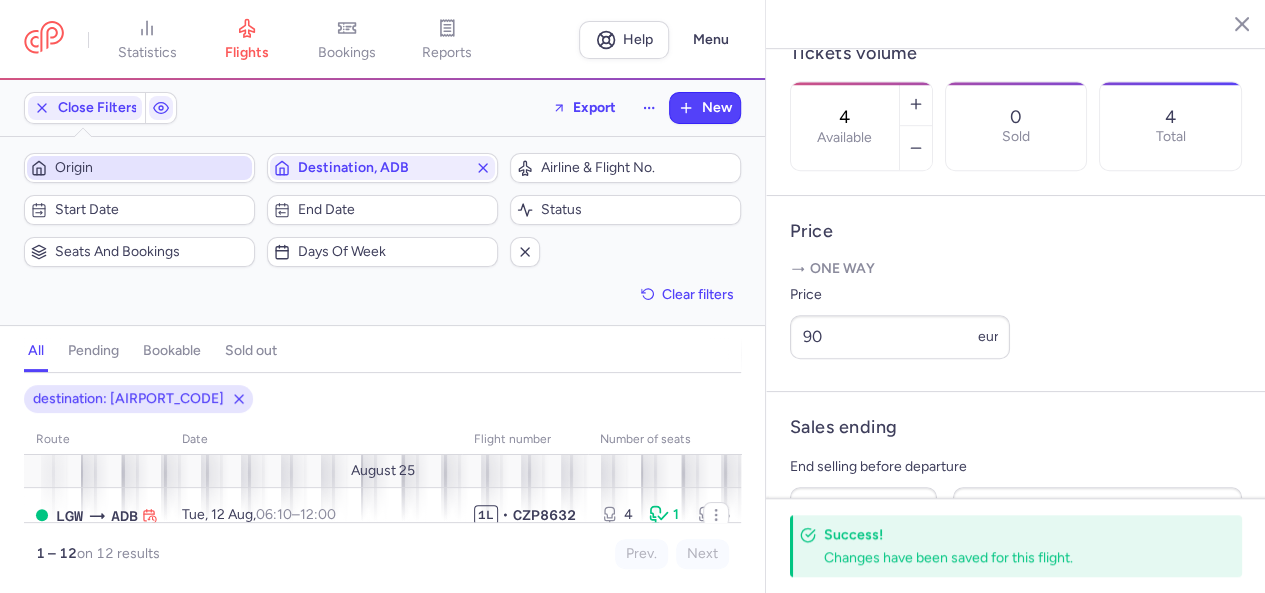 click 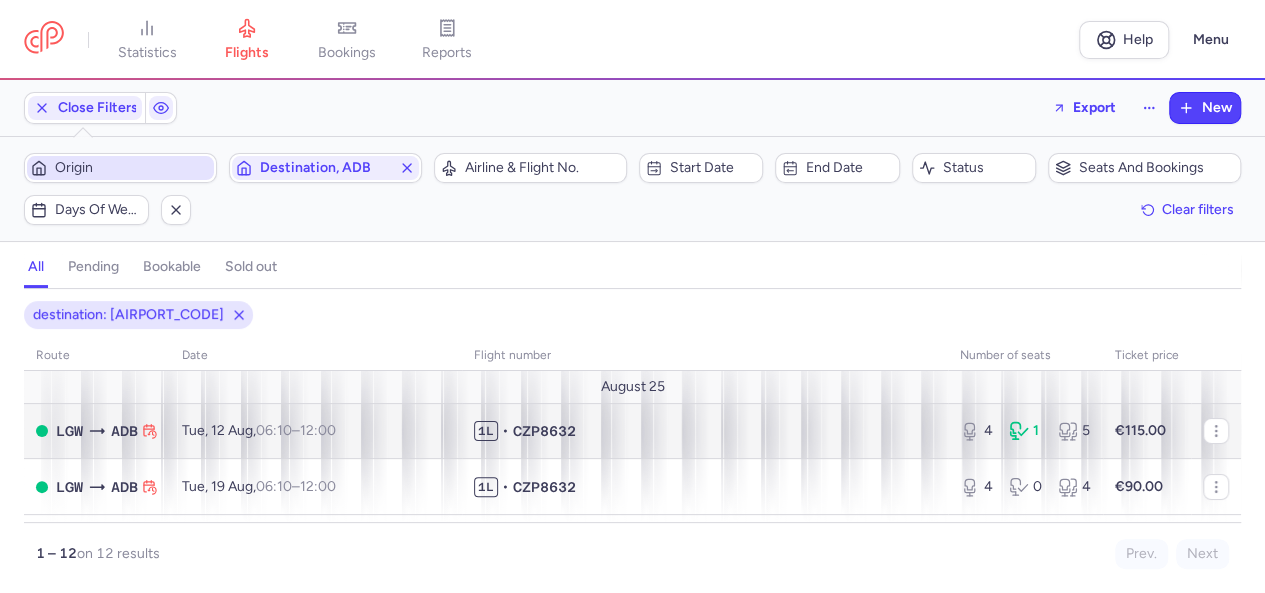 scroll, scrollTop: 126, scrollLeft: 0, axis: vertical 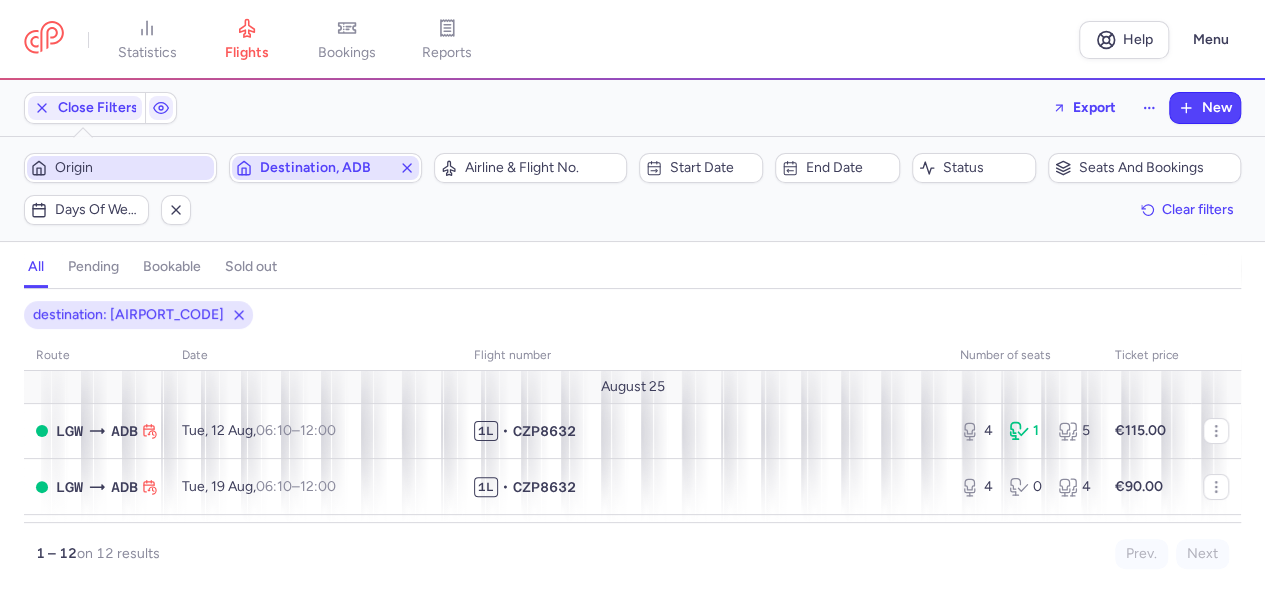 click 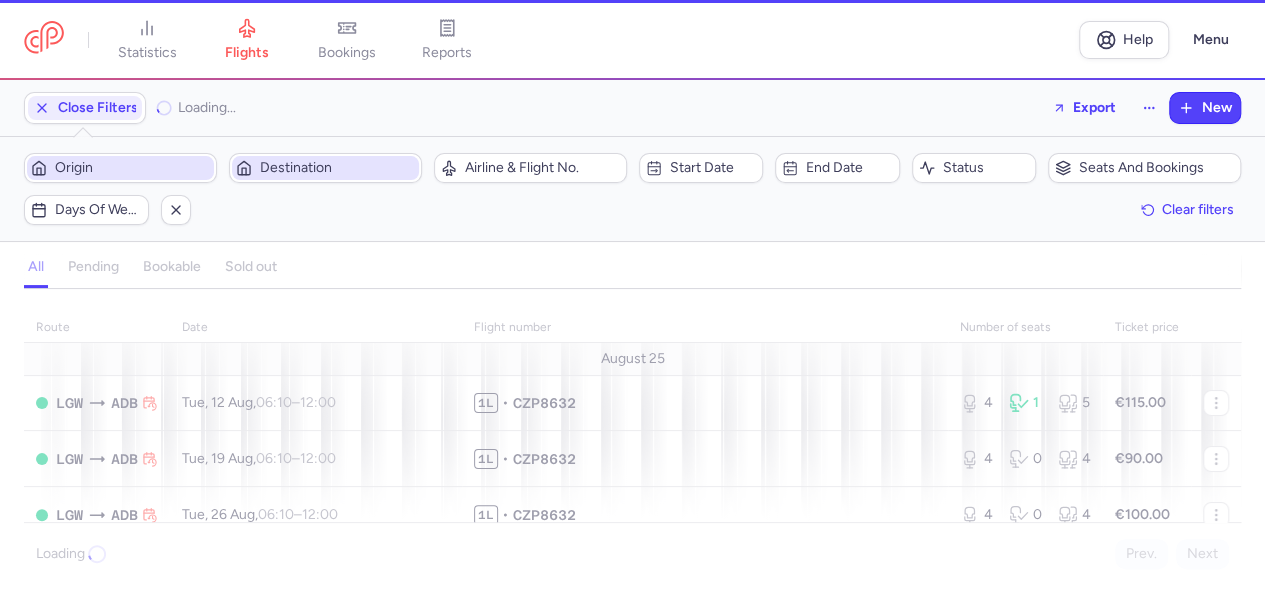 click on "Origin" at bounding box center [132, 168] 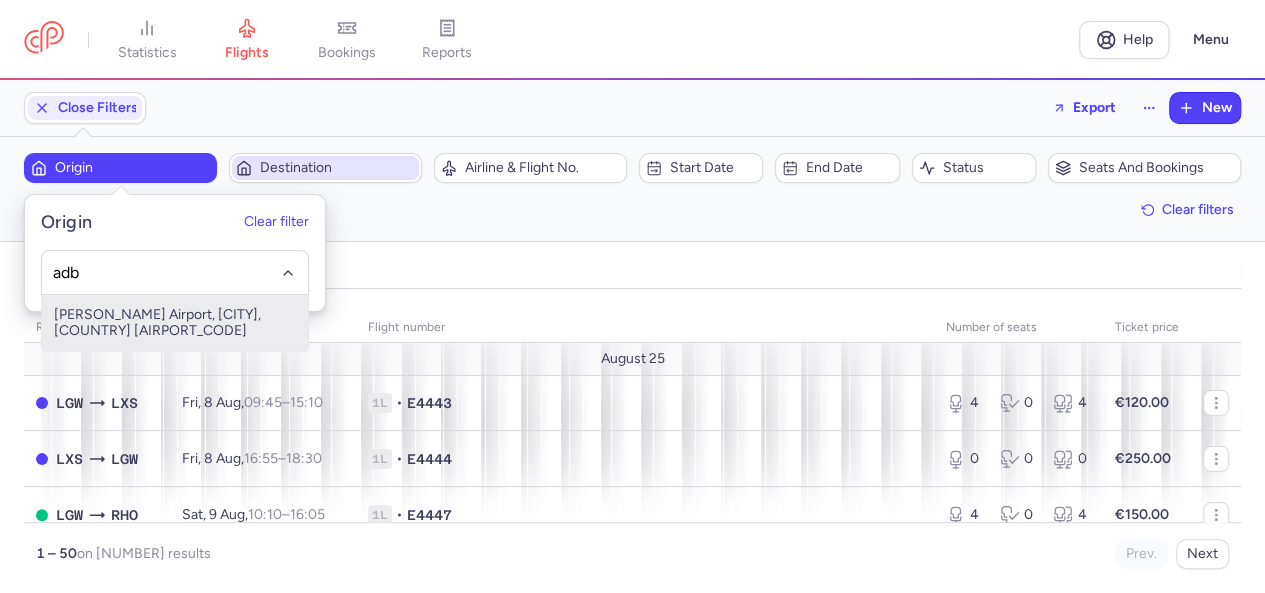 click on "[PERSON_NAME] Airport, [CITY], [COUNTRY] [AIRPORT_CODE]" at bounding box center (175, 323) 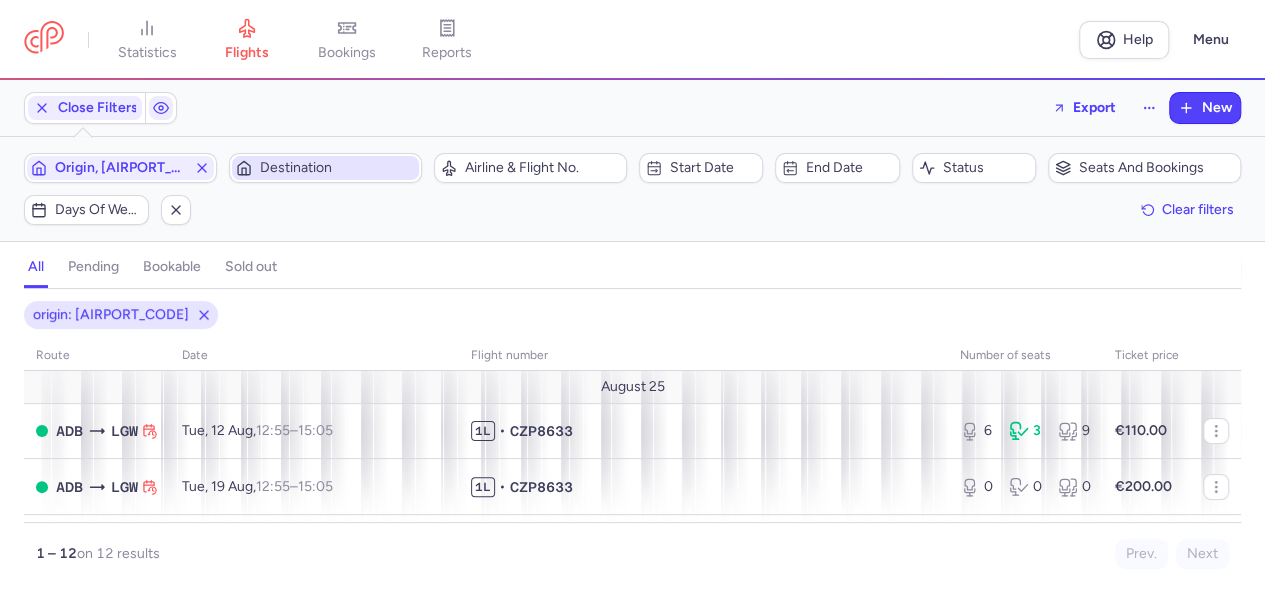 scroll, scrollTop: 284, scrollLeft: 0, axis: vertical 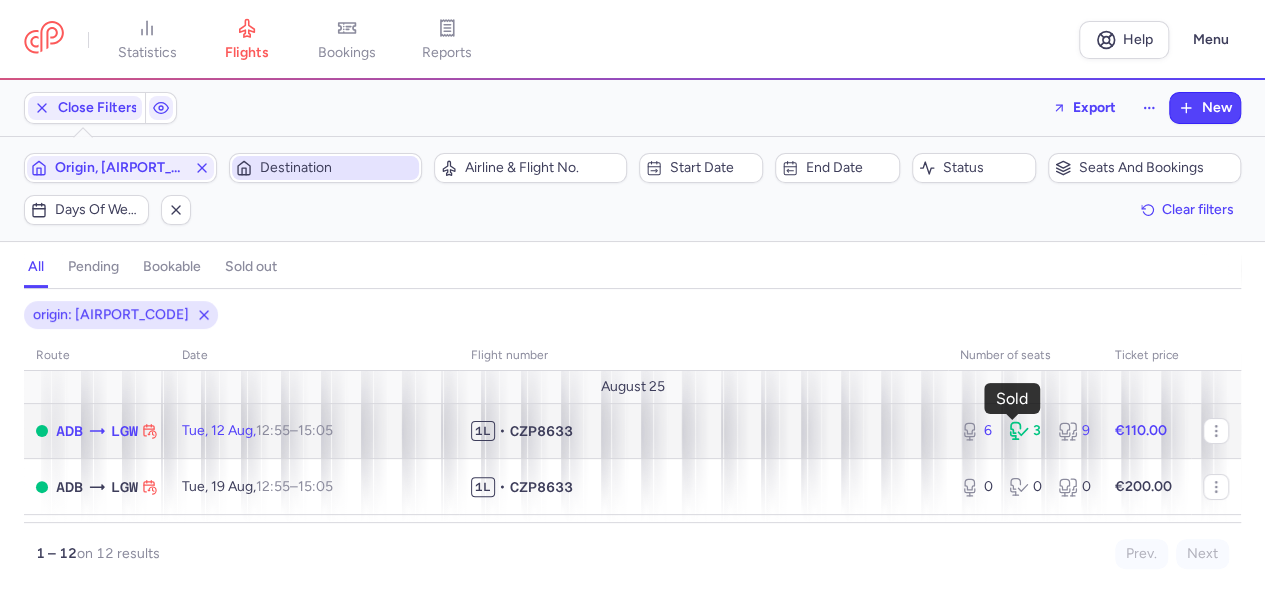 click 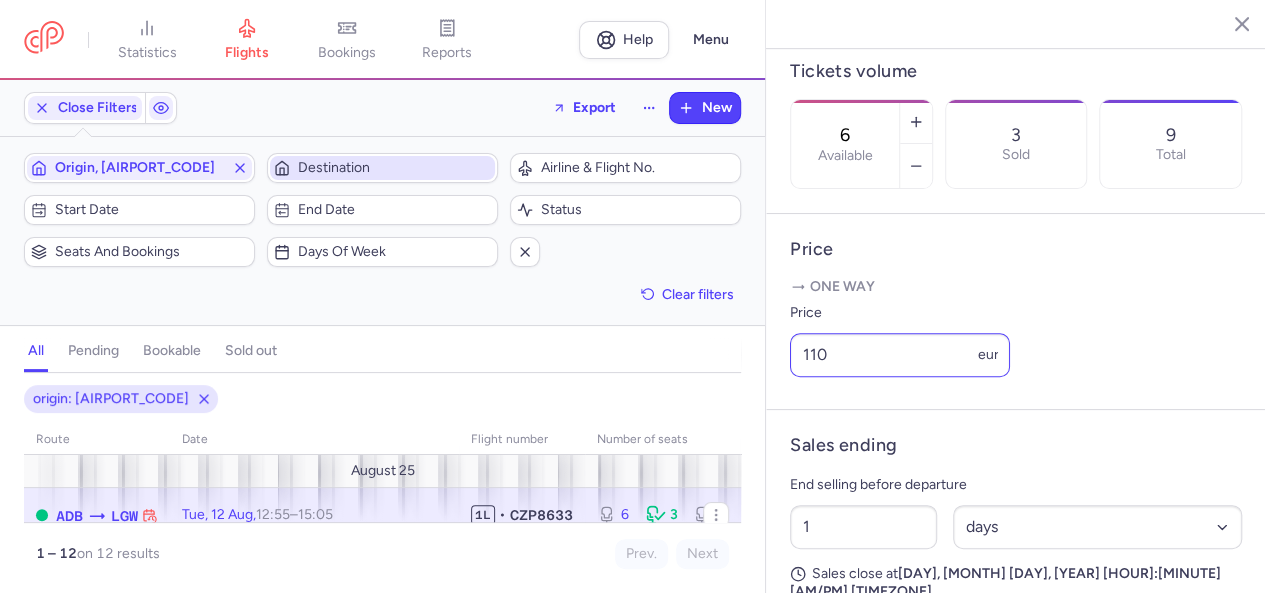 scroll, scrollTop: 600, scrollLeft: 0, axis: vertical 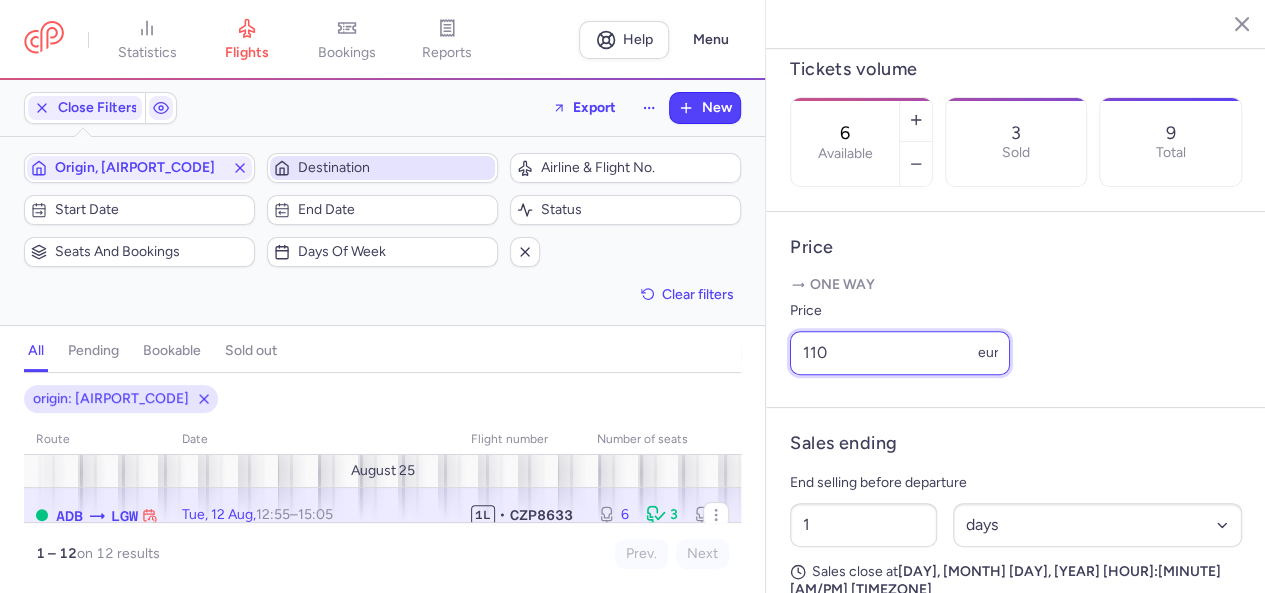 click on "110" at bounding box center [900, 353] 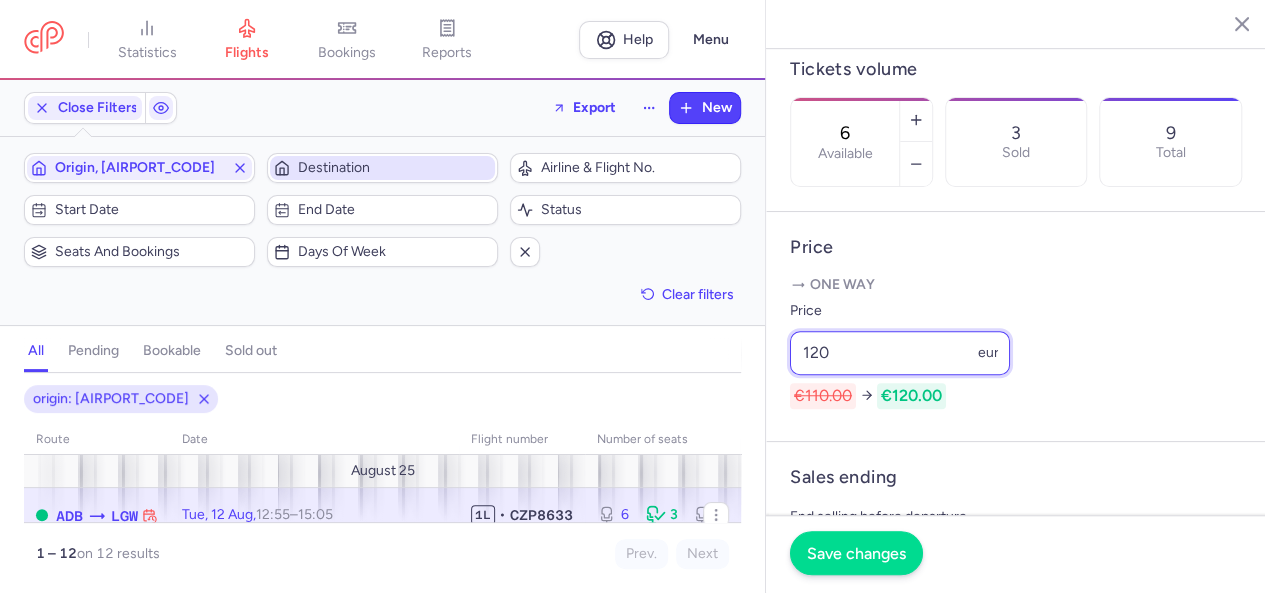 type on "120" 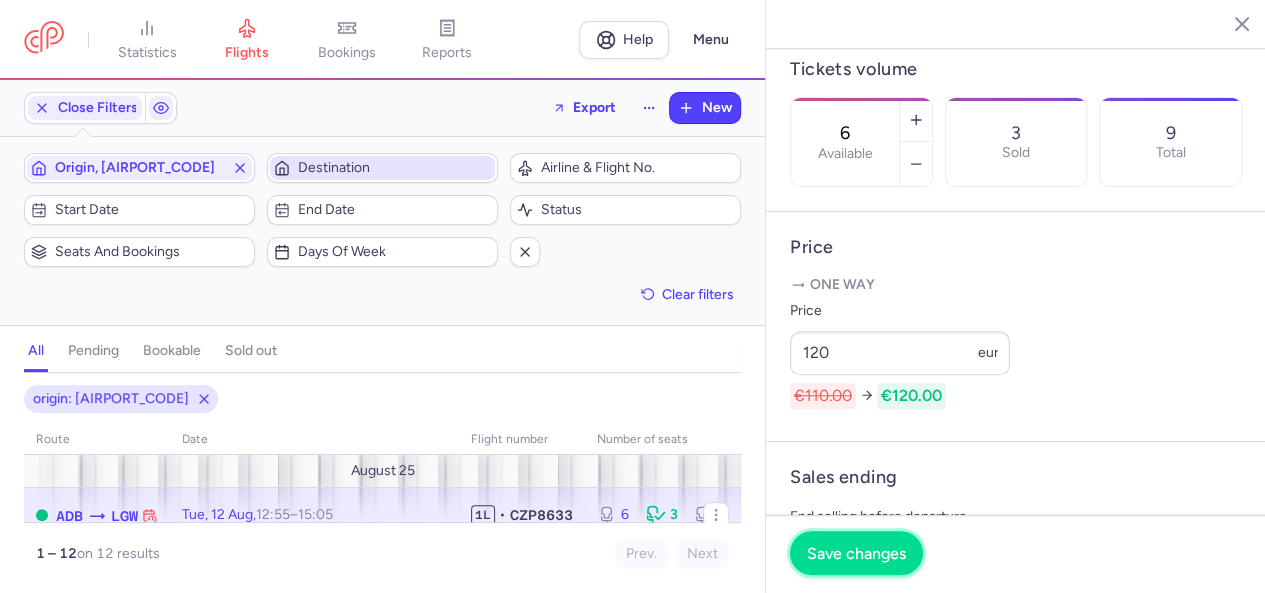 click on "Save changes" at bounding box center (856, 554) 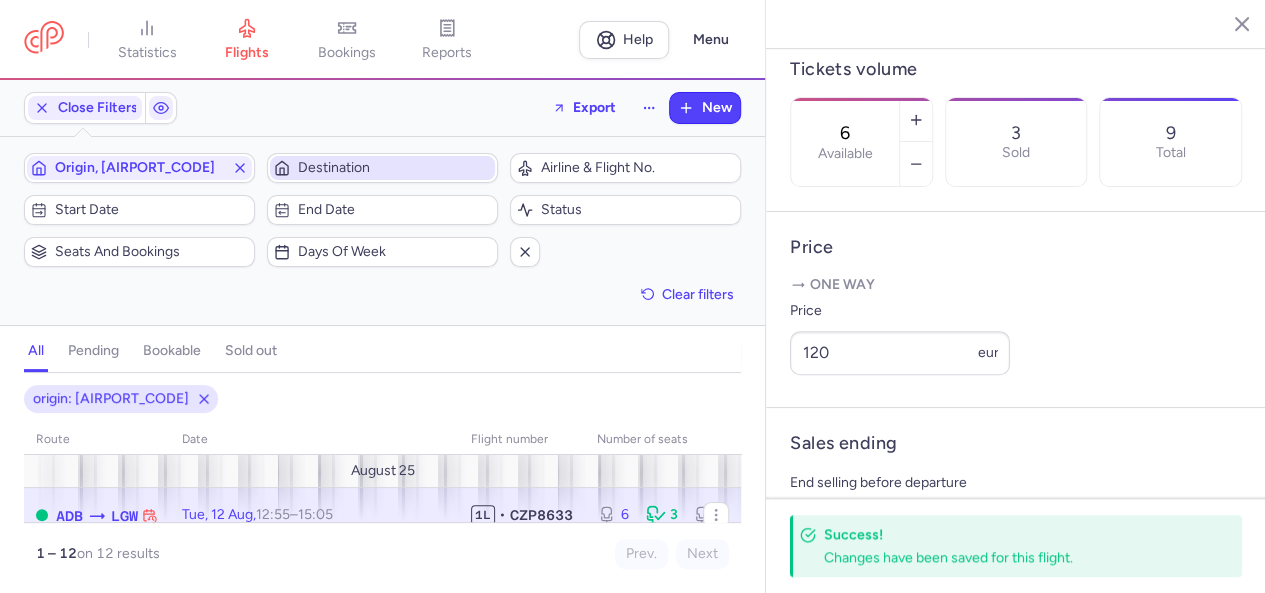 click at bounding box center (1227, 23) 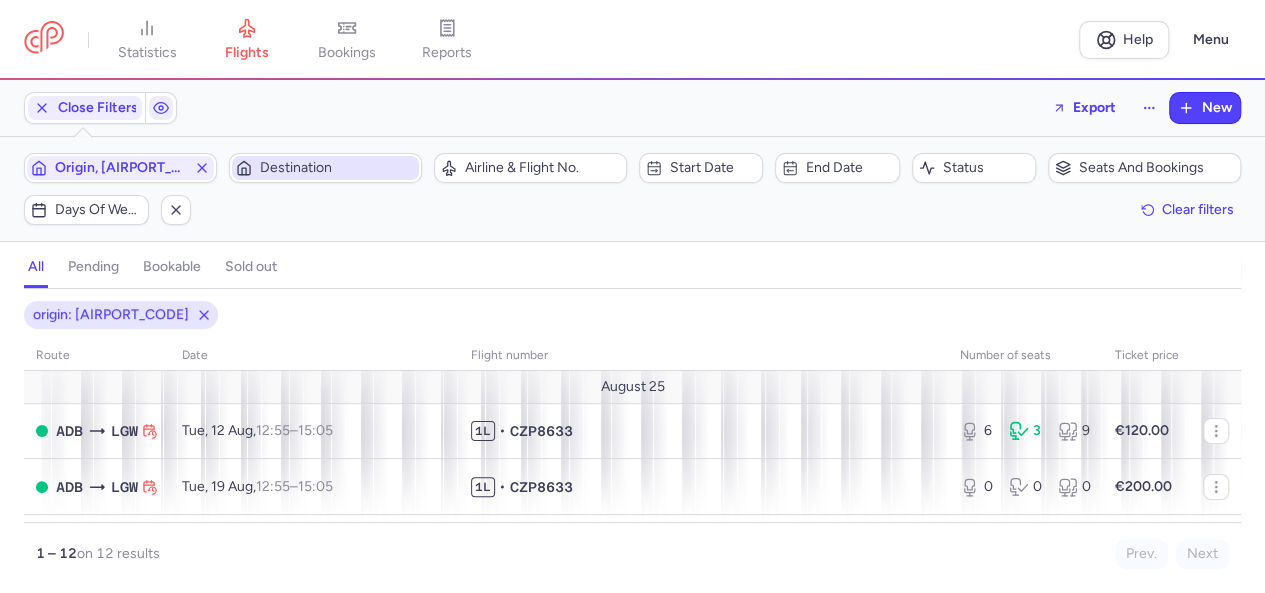 scroll, scrollTop: 182, scrollLeft: 0, axis: vertical 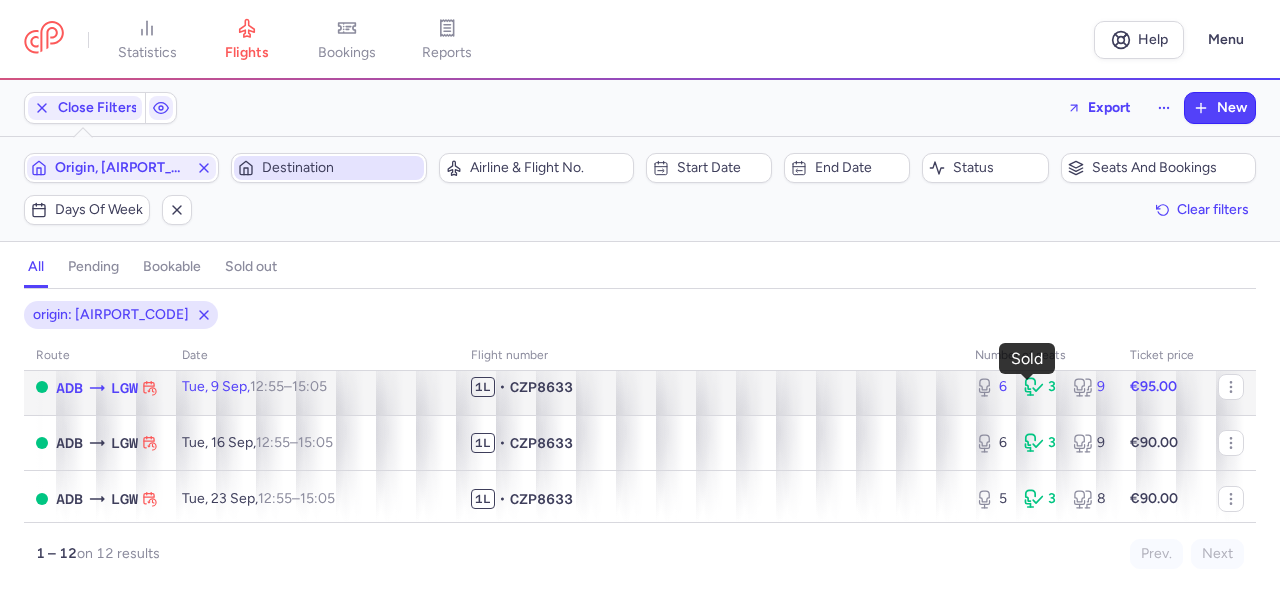 click 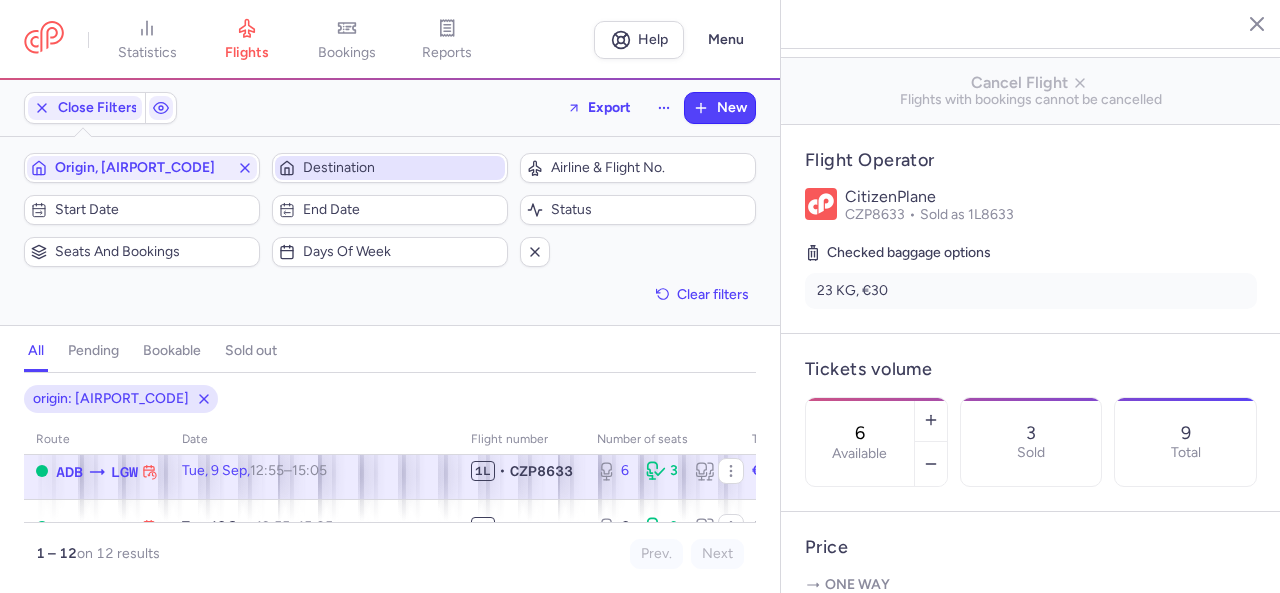 scroll, scrollTop: 600, scrollLeft: 0, axis: vertical 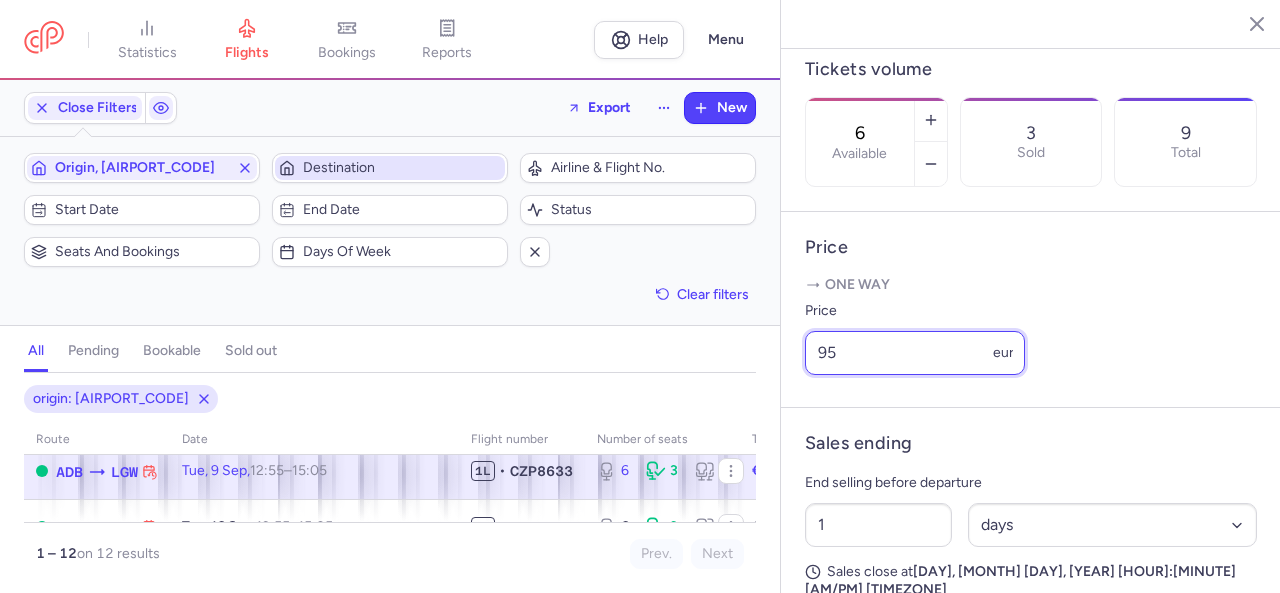 click on "95" at bounding box center [915, 353] 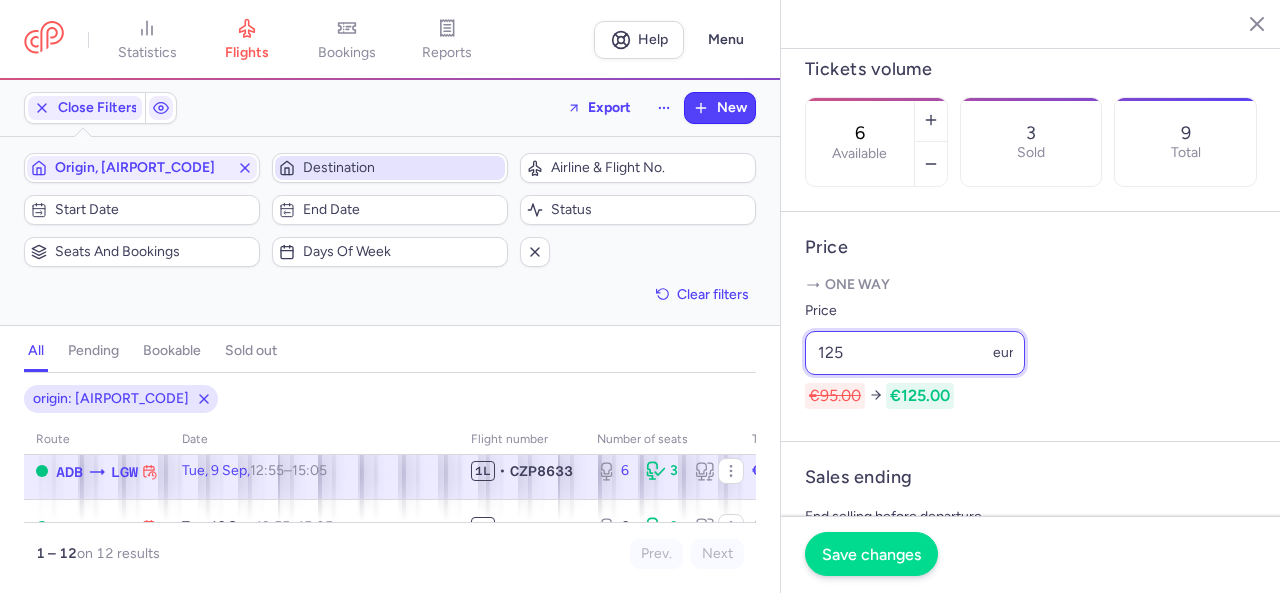 type on "125" 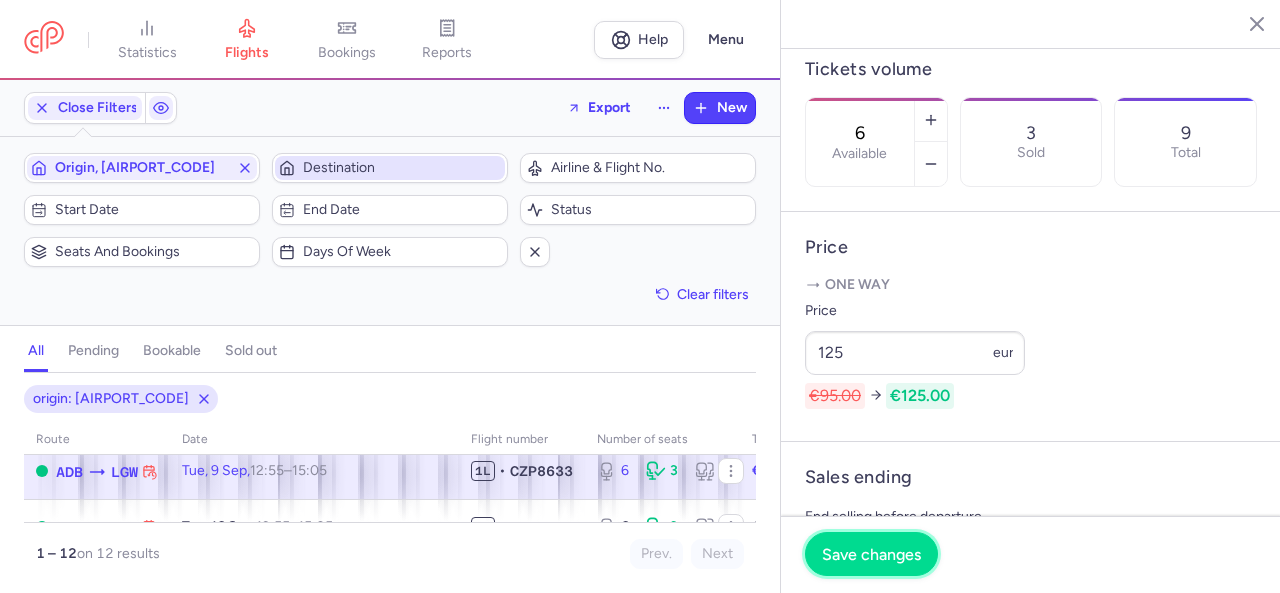 click on "Save changes" at bounding box center [871, 554] 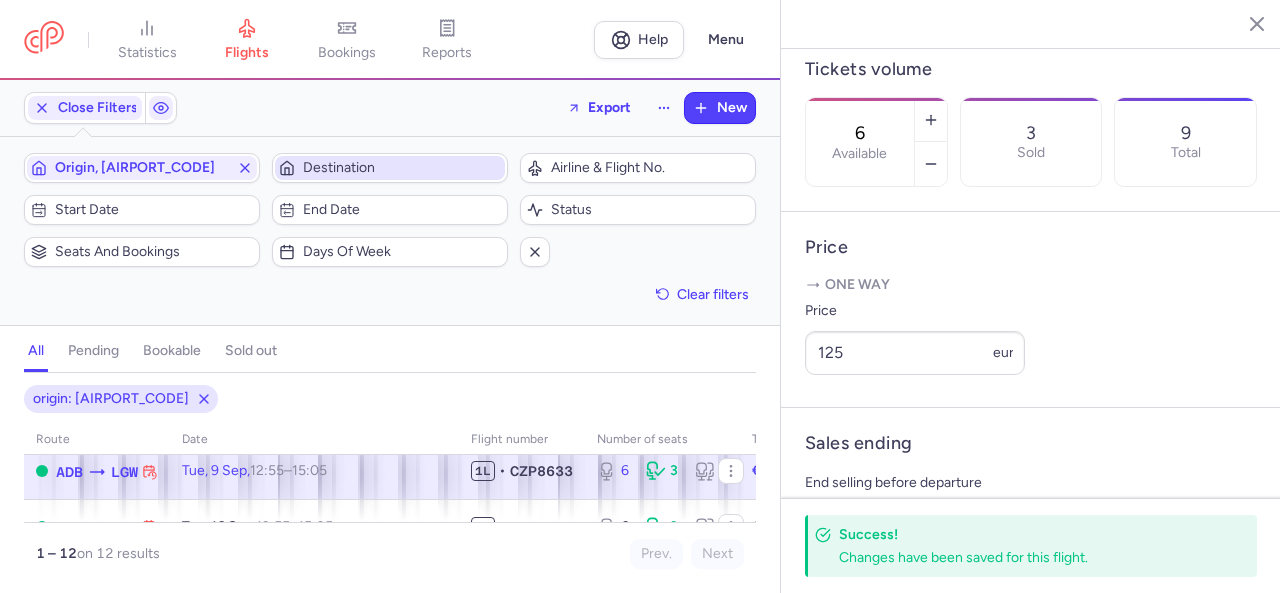 click 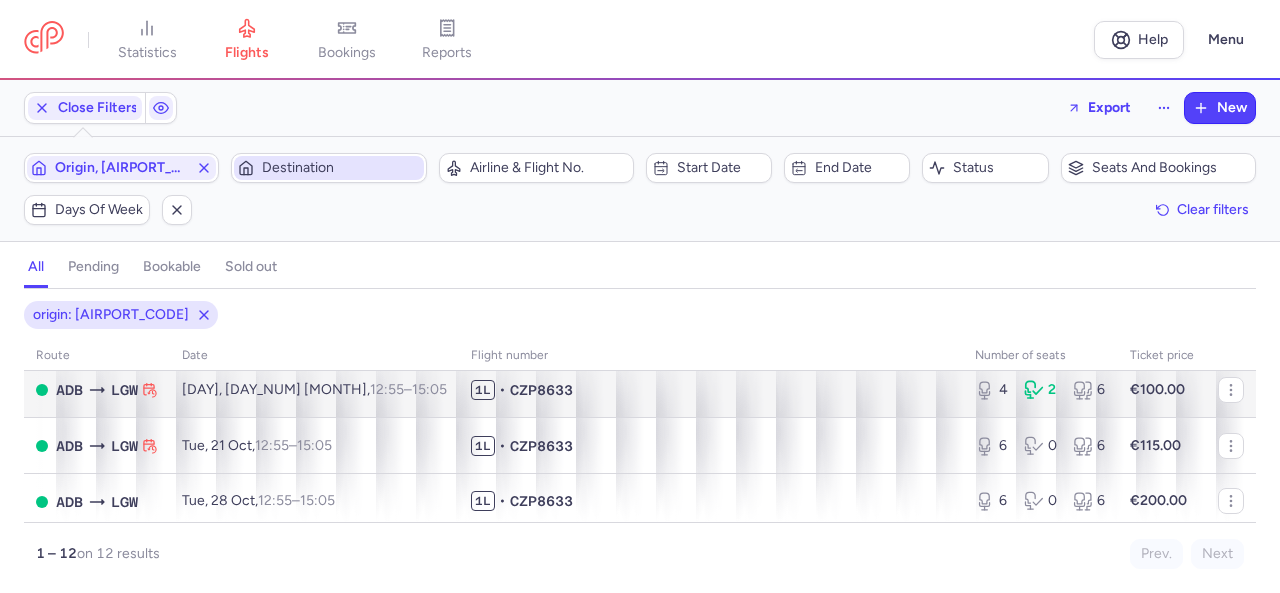 scroll, scrollTop: 625, scrollLeft: 0, axis: vertical 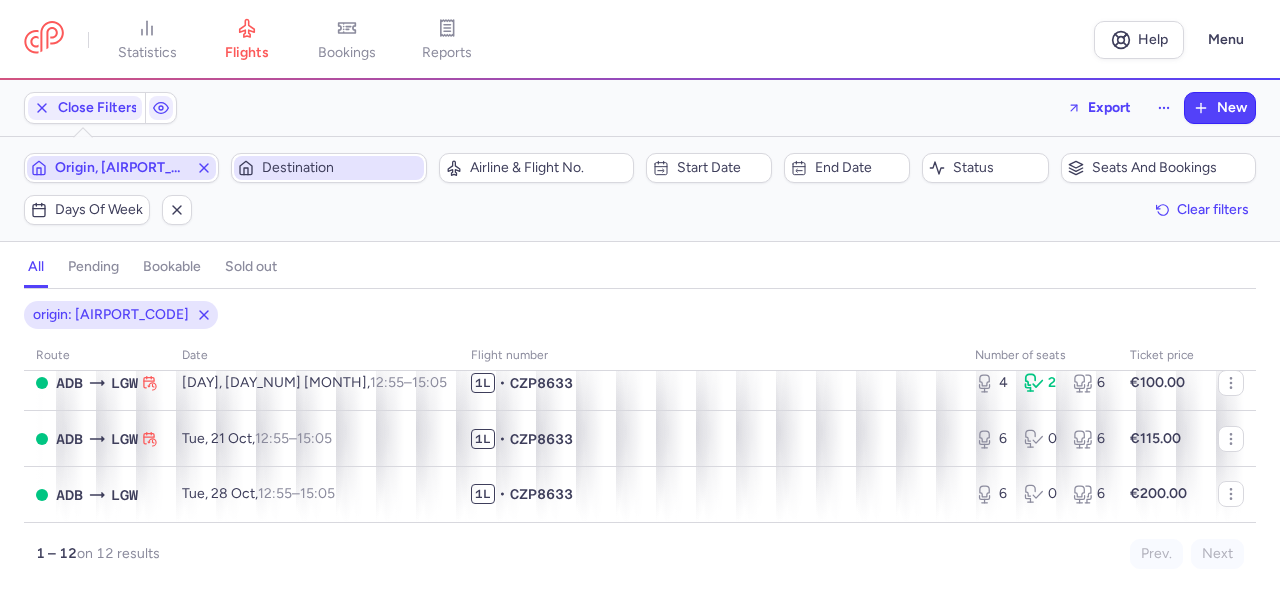click 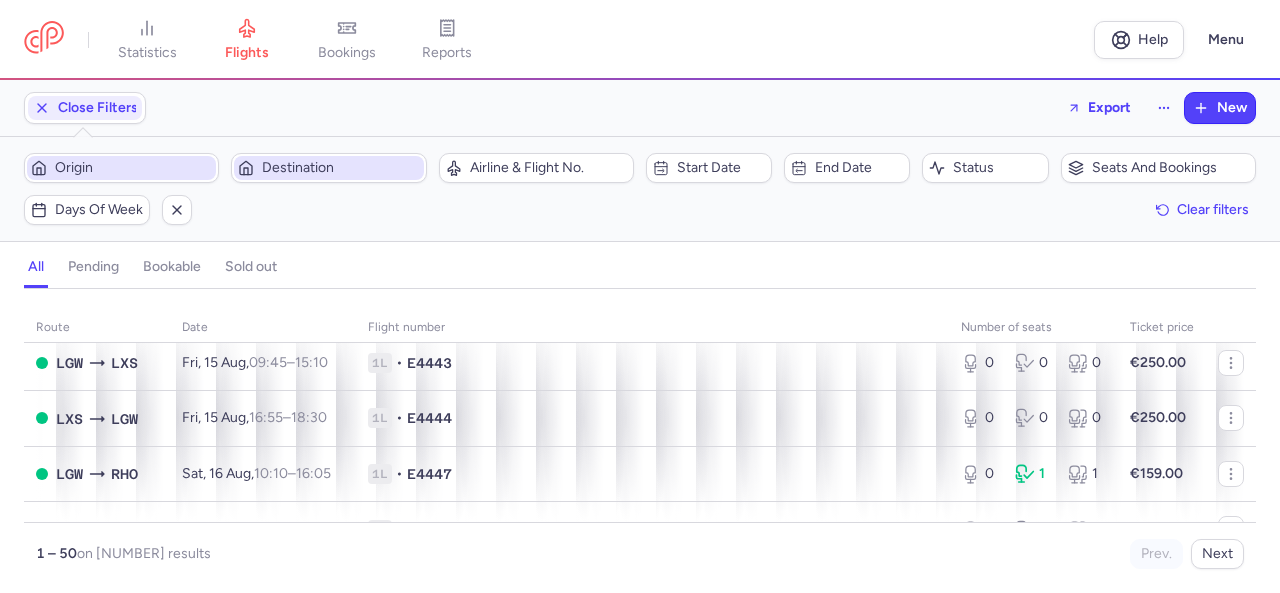 scroll, scrollTop: 673, scrollLeft: 0, axis: vertical 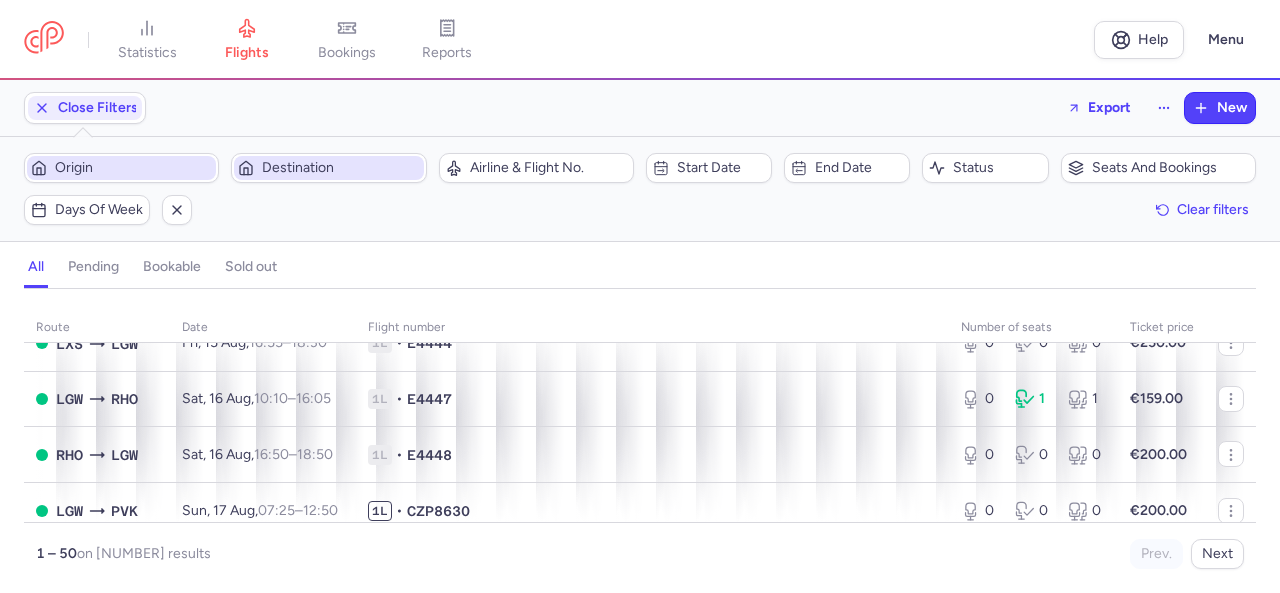 click on "Origin" at bounding box center [133, 168] 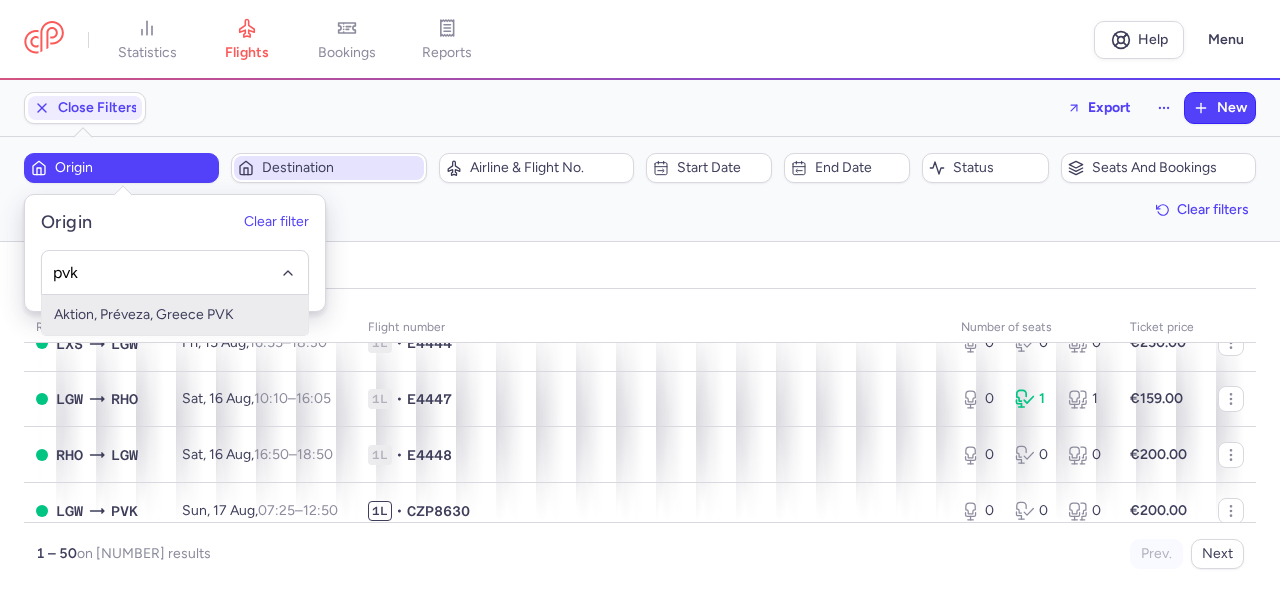 click on "Aktion, Préveza, Greece PVK" at bounding box center (175, 315) 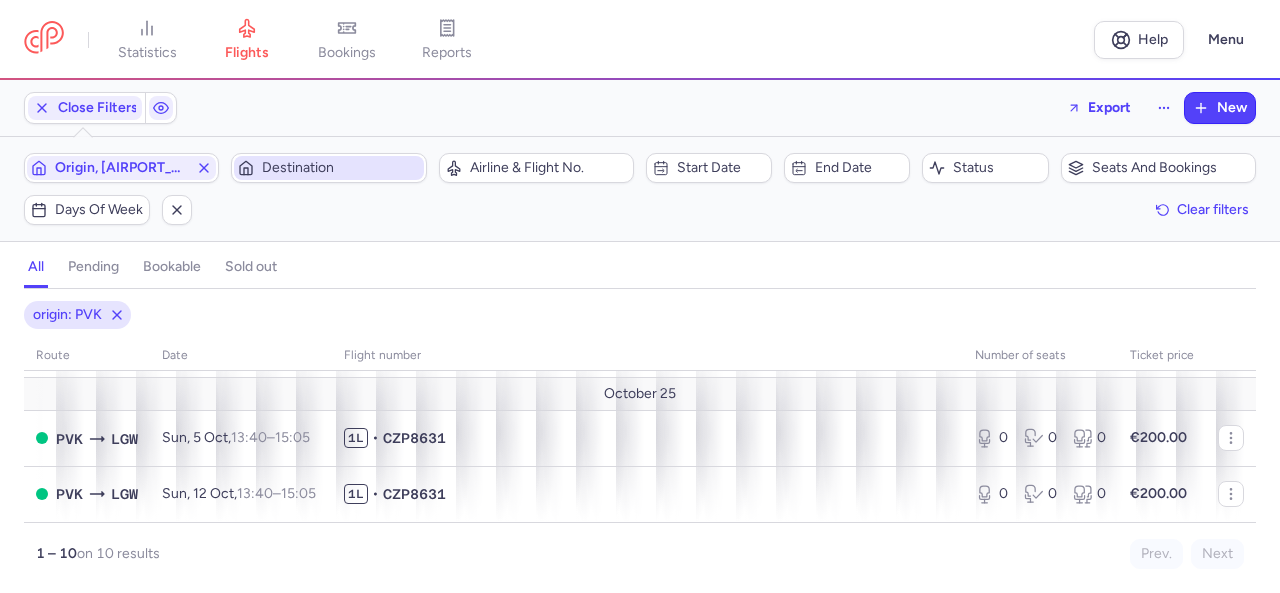 scroll, scrollTop: 511, scrollLeft: 0, axis: vertical 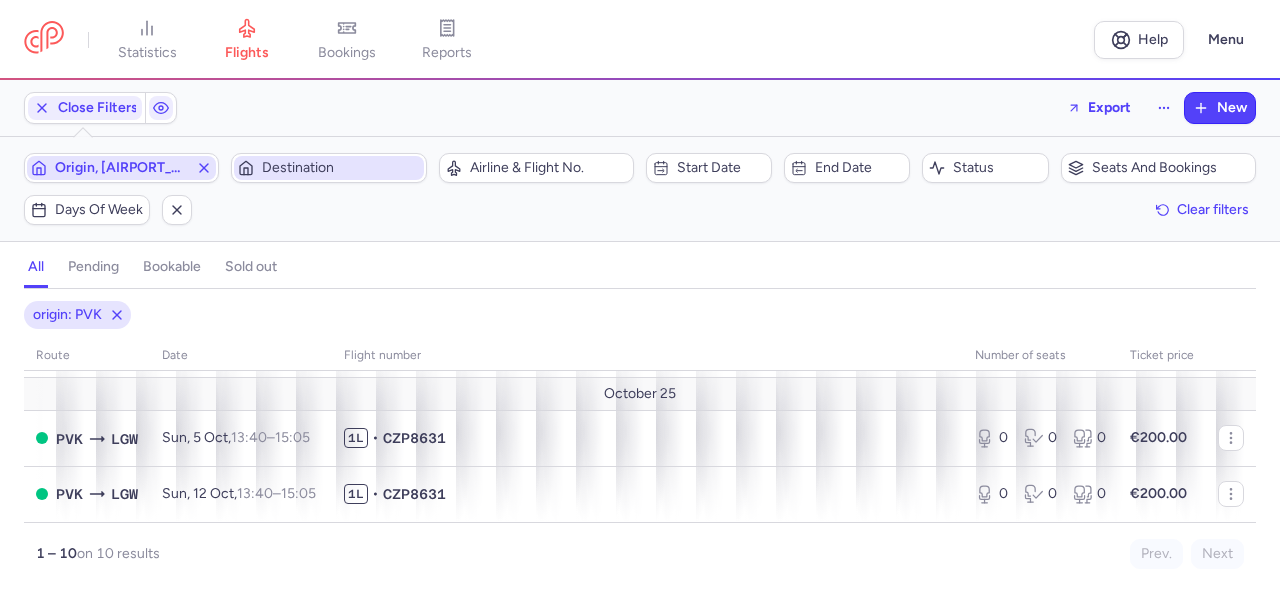 click 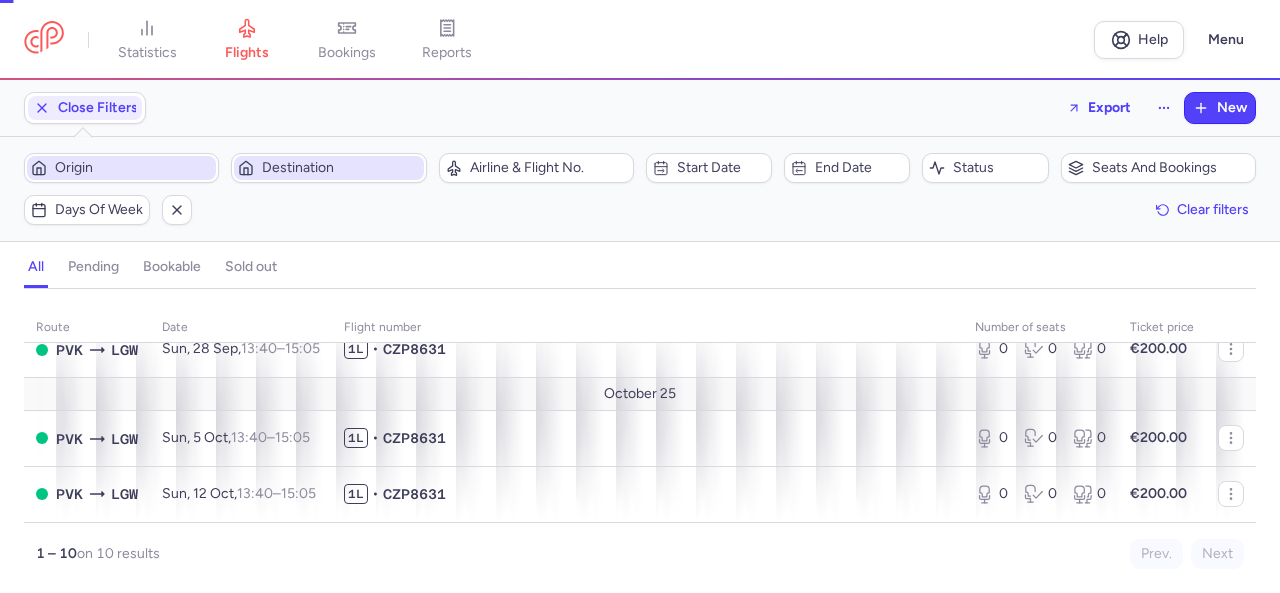 click on "Destination" at bounding box center (340, 168) 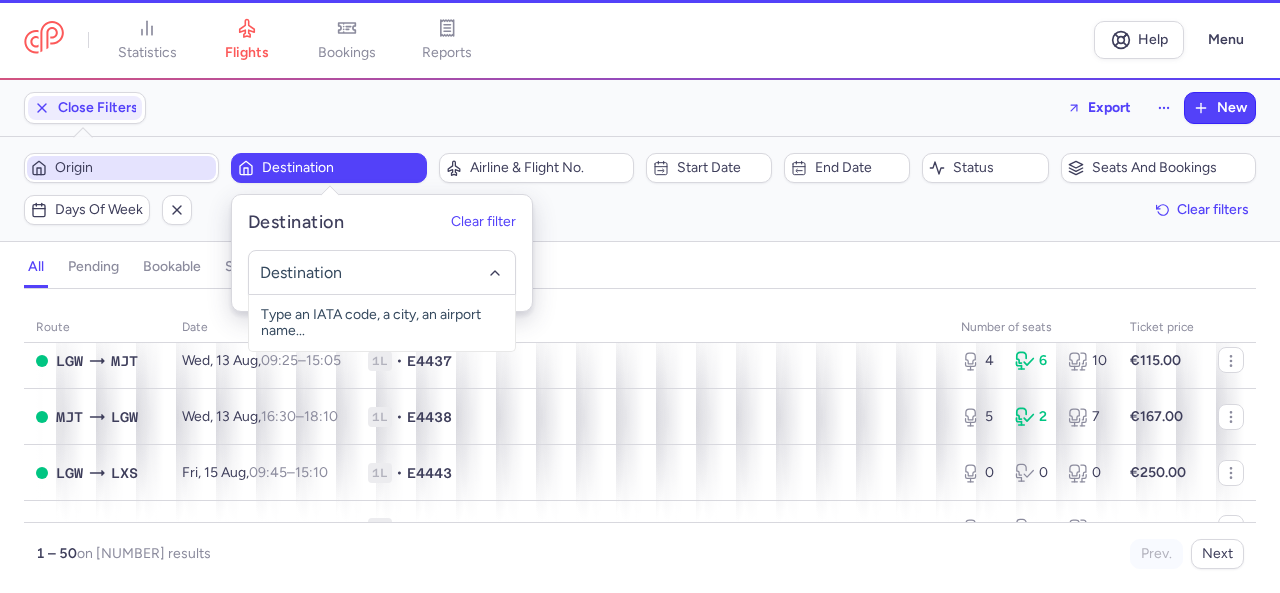 scroll, scrollTop: 536, scrollLeft: 0, axis: vertical 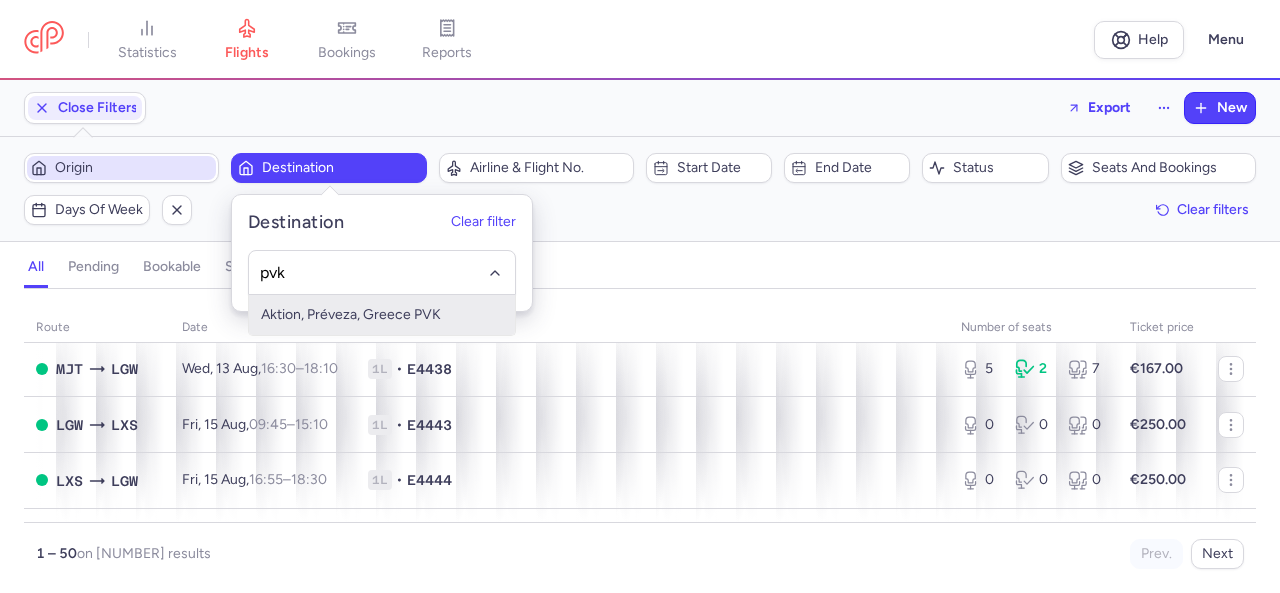 click on "Aktion, Préveza, Greece PVK" at bounding box center (382, 315) 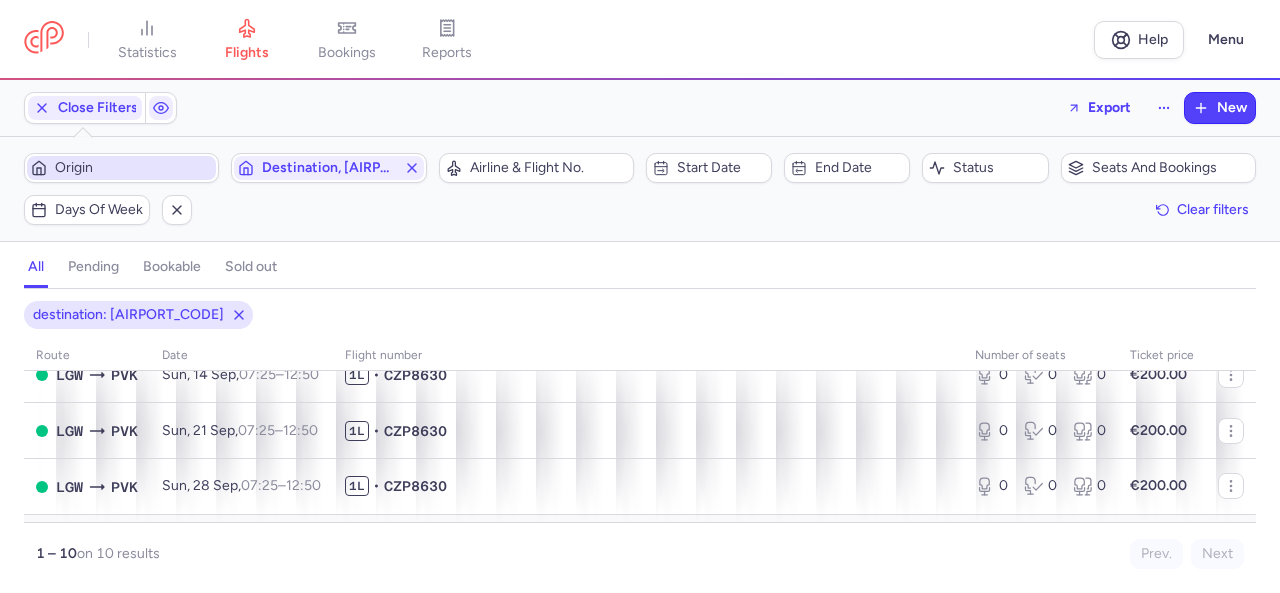 scroll, scrollTop: 400, scrollLeft: 0, axis: vertical 